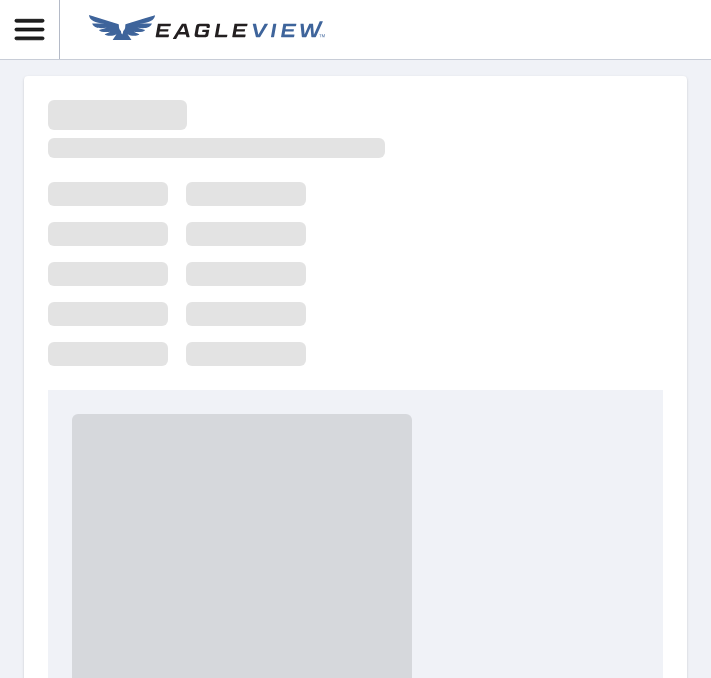 scroll, scrollTop: 0, scrollLeft: 0, axis: both 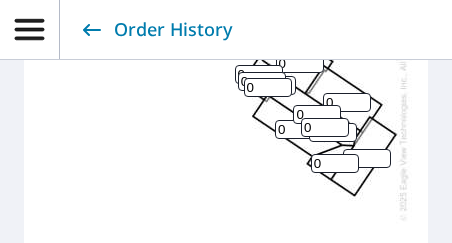 click on "0" at bounding box center (367, 158) 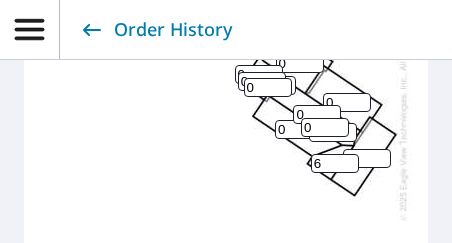 type on "6" 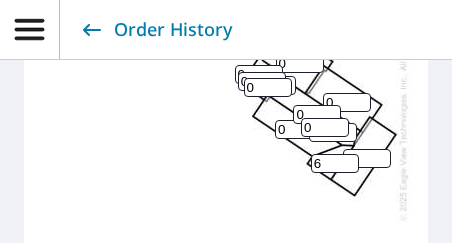 scroll, scrollTop: 0, scrollLeft: 243, axis: horizontal 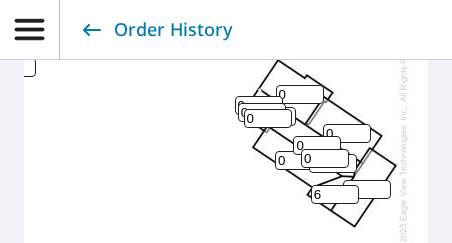 click on "0" at bounding box center (347, 133) 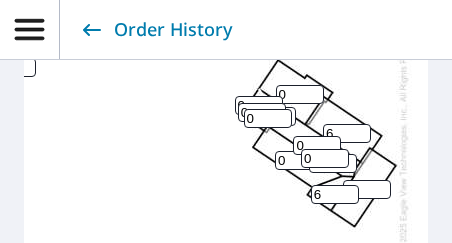 type on "6" 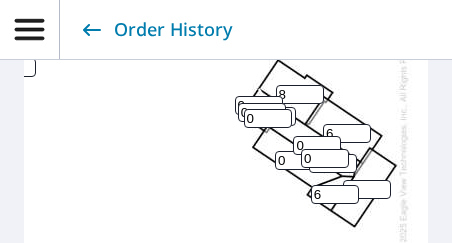 type on "8" 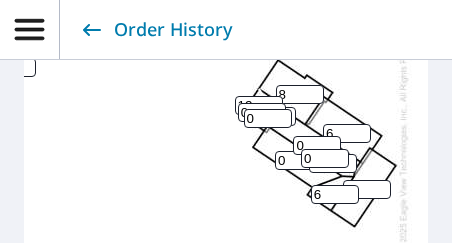 type on "12" 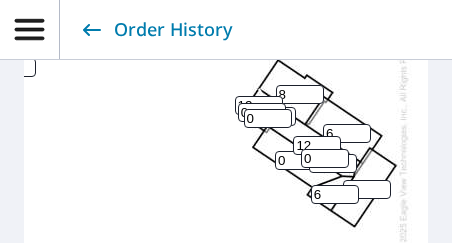 type on "12" 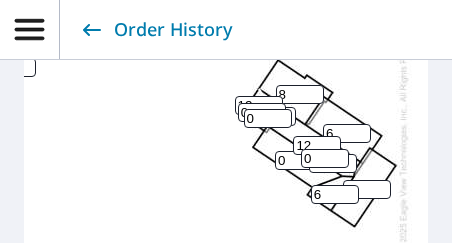 click on "0 8 6 6 0 12 0 0 0 6 0 0 0 0 0 0 12 0 0 0 0 0 0 0 0 0 0 0" at bounding box center (108, 138) 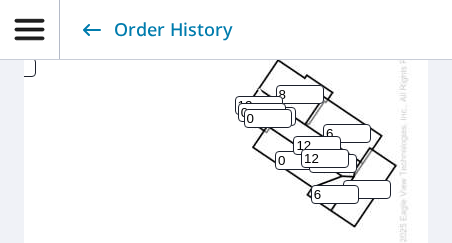 type on "12" 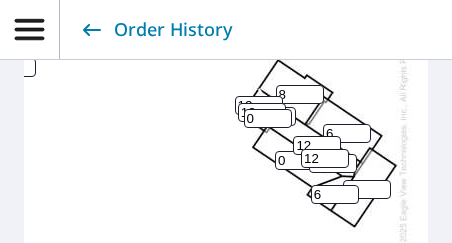 drag, startPoint x: 250, startPoint y: 100, endPoint x: 218, endPoint y: 101, distance: 32.01562 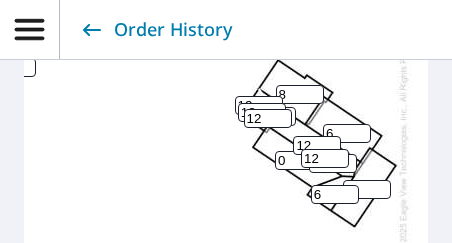 type on "12" 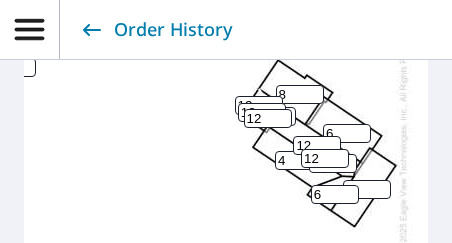 type on "4" 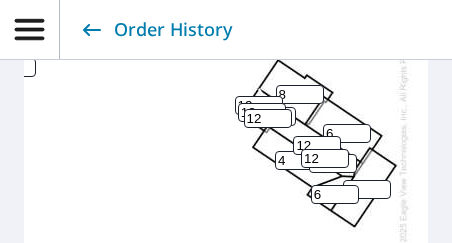 type on "12" 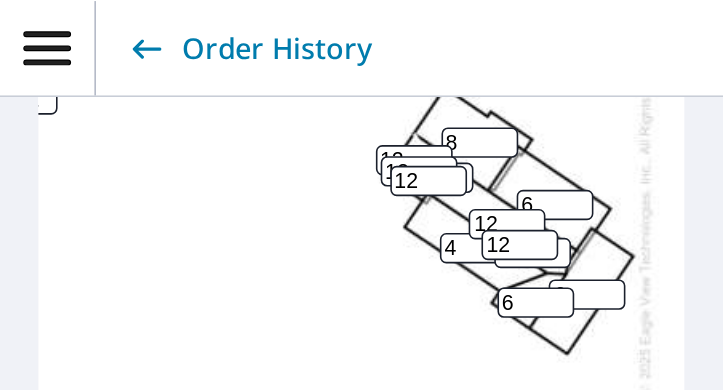 scroll, scrollTop: 0, scrollLeft: 243, axis: horizontal 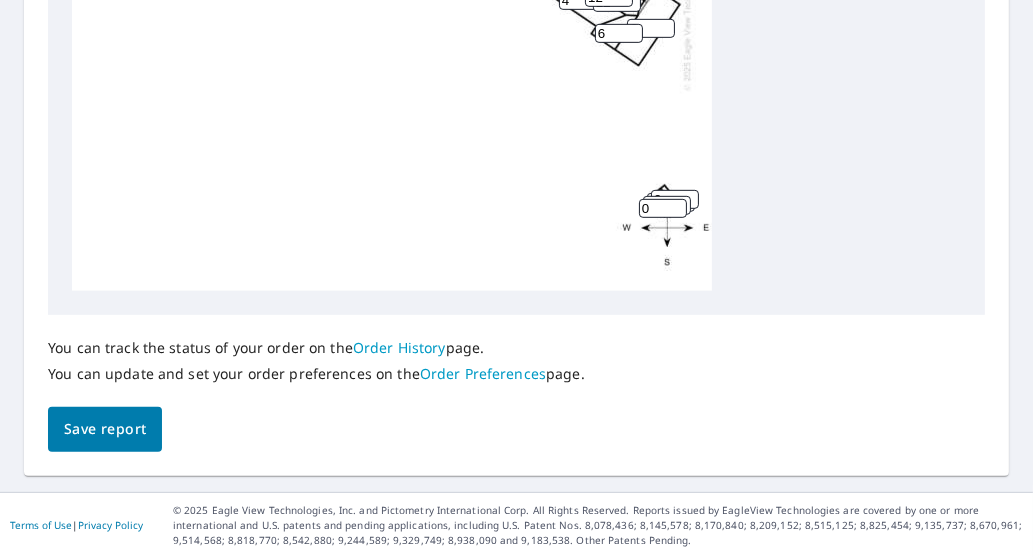 click on "Save report" at bounding box center [105, 429] 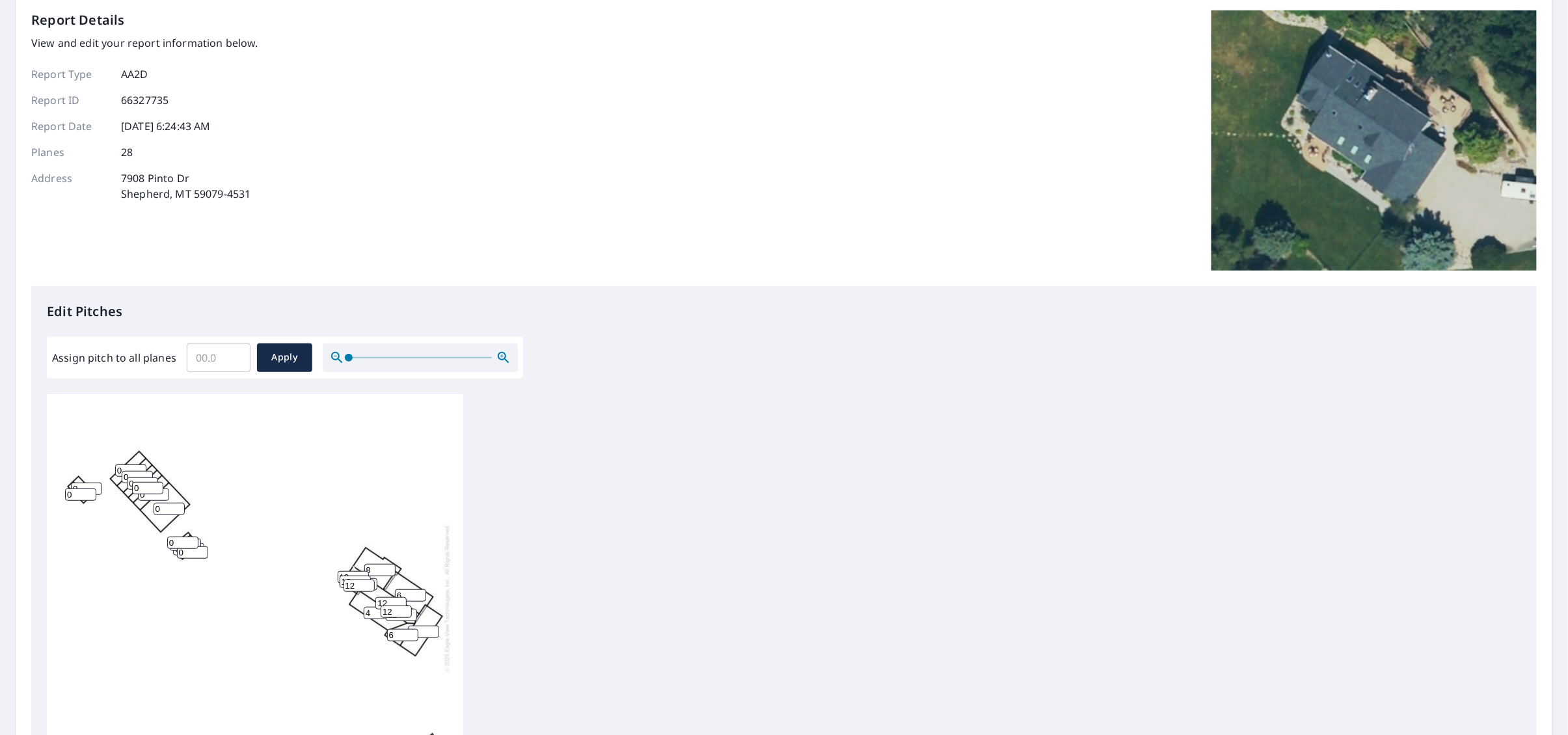 scroll, scrollTop: 0, scrollLeft: 0, axis: both 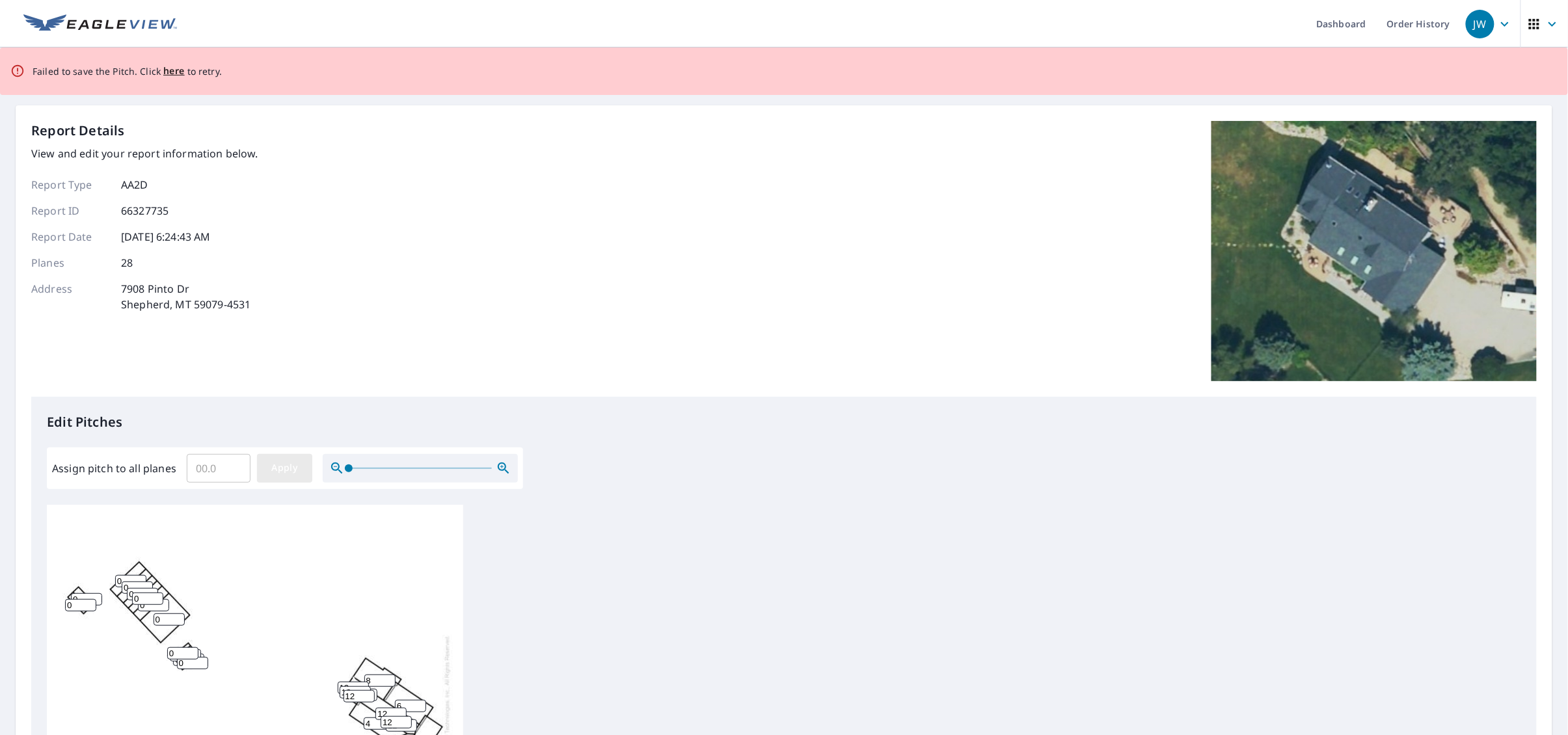 click on "Apply" at bounding box center (284, 468) 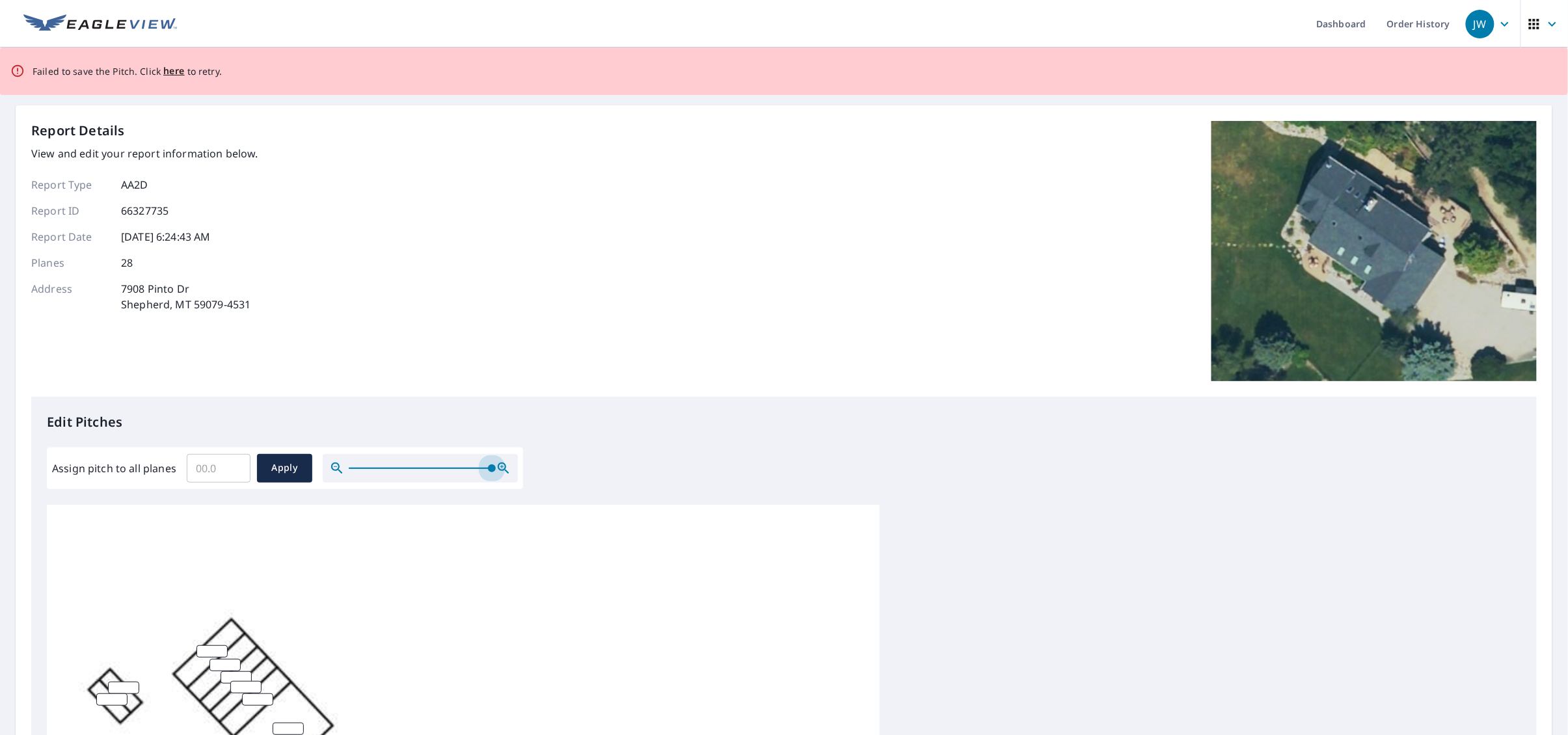 drag, startPoint x: 347, startPoint y: 472, endPoint x: 612, endPoint y: 461, distance: 265.2282 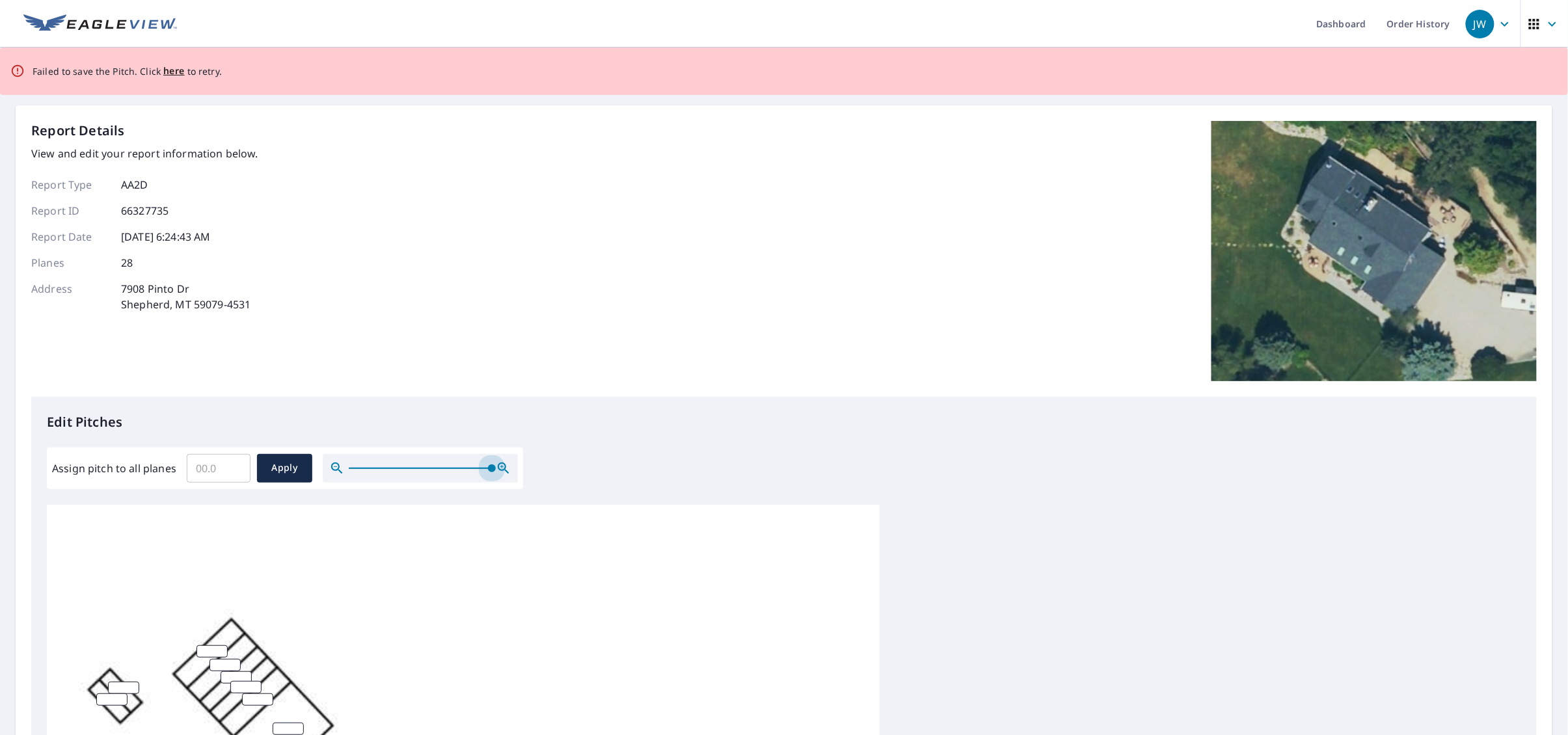 click on "Edit Pitches Assign pitch to all planes ​ Apply" at bounding box center [784, 663] 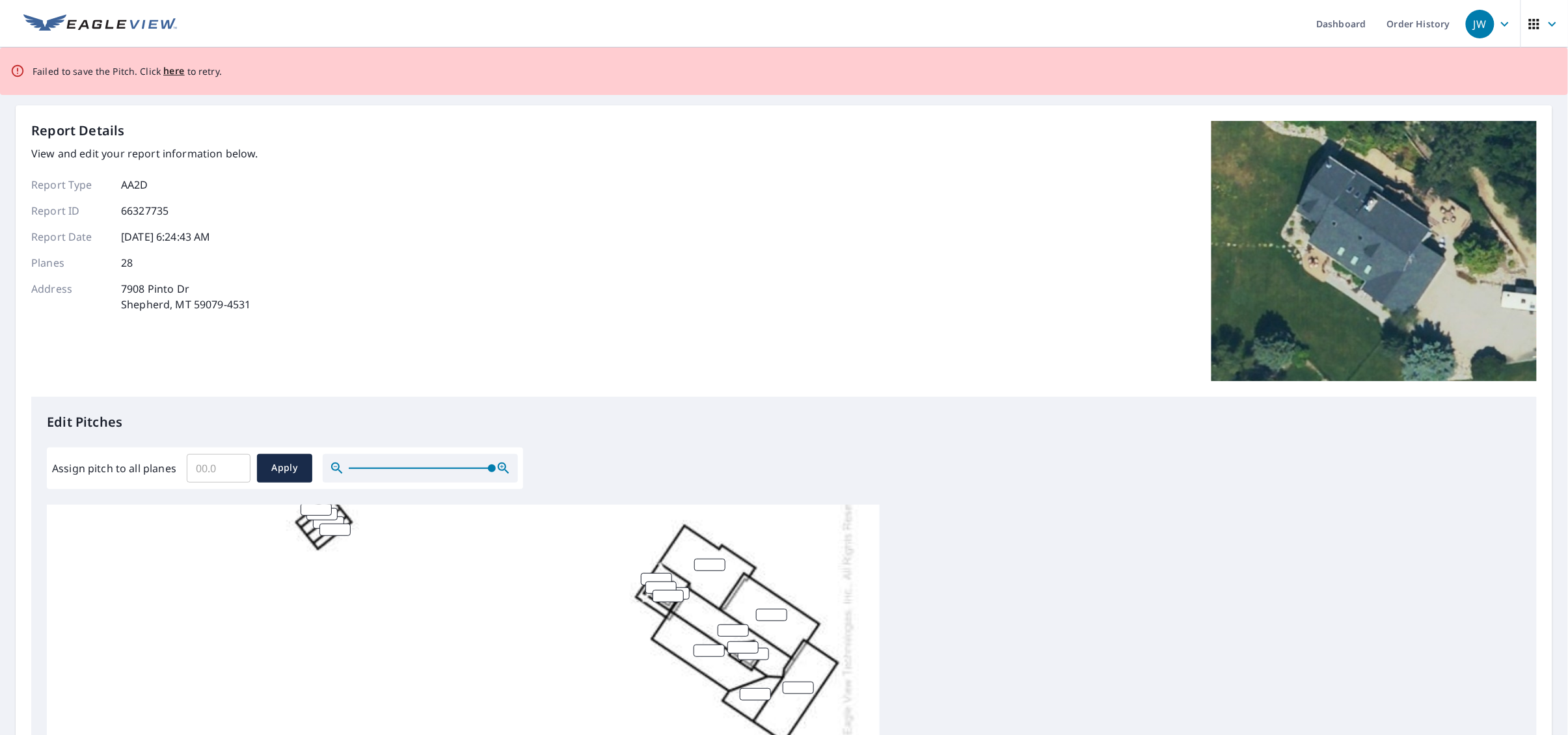 scroll, scrollTop: 425, scrollLeft: 0, axis: vertical 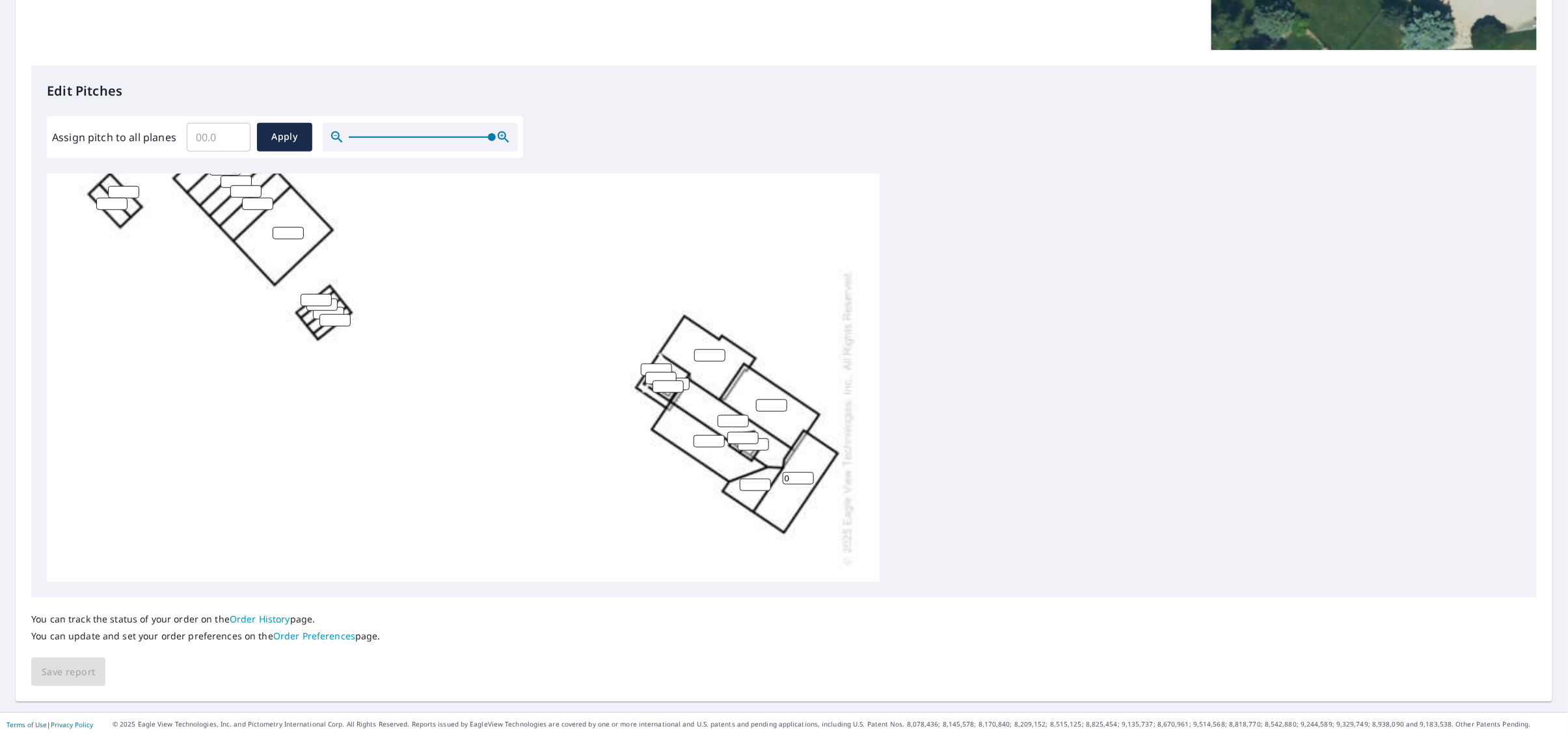 click on "0" at bounding box center [798, 478] 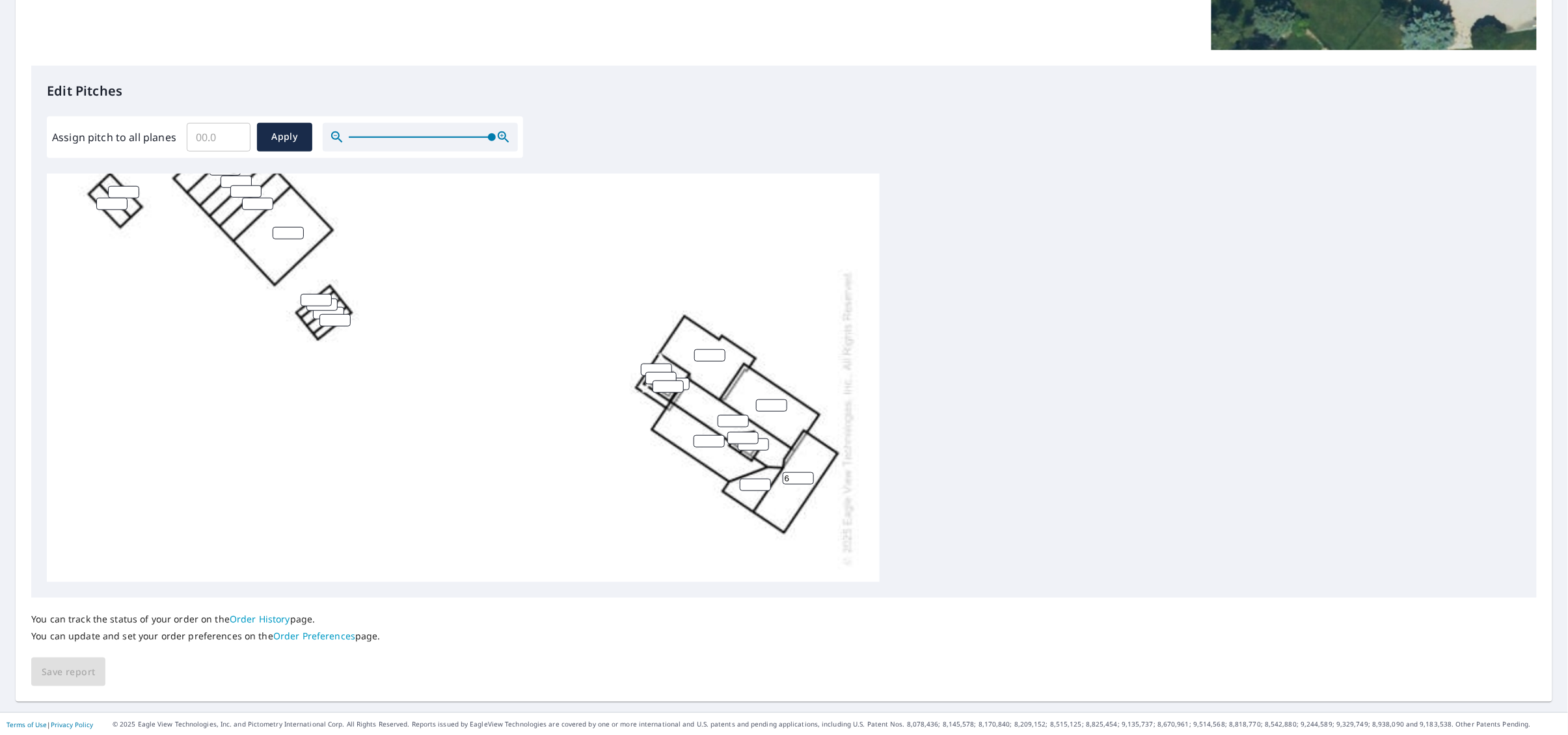 type on "6" 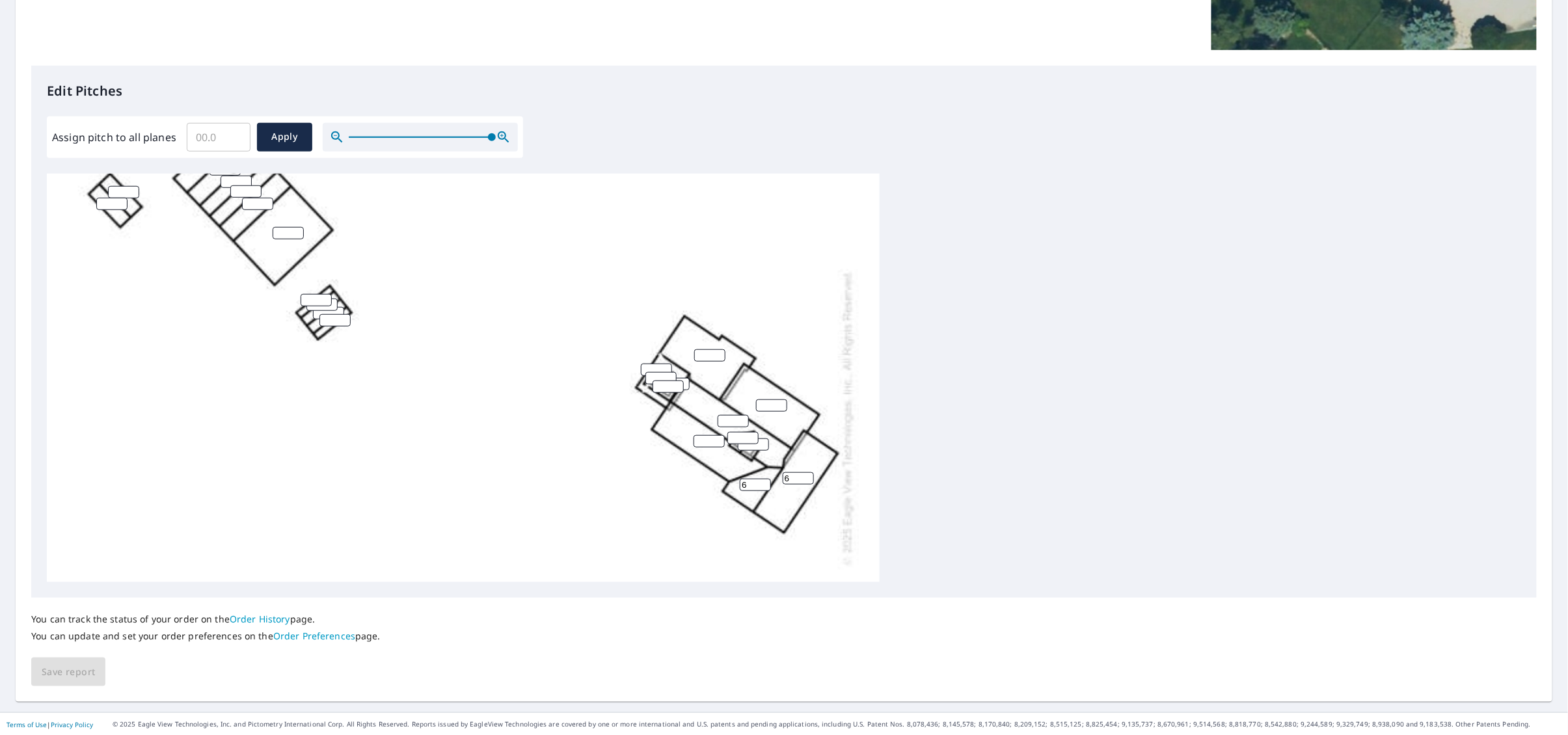 type on "6" 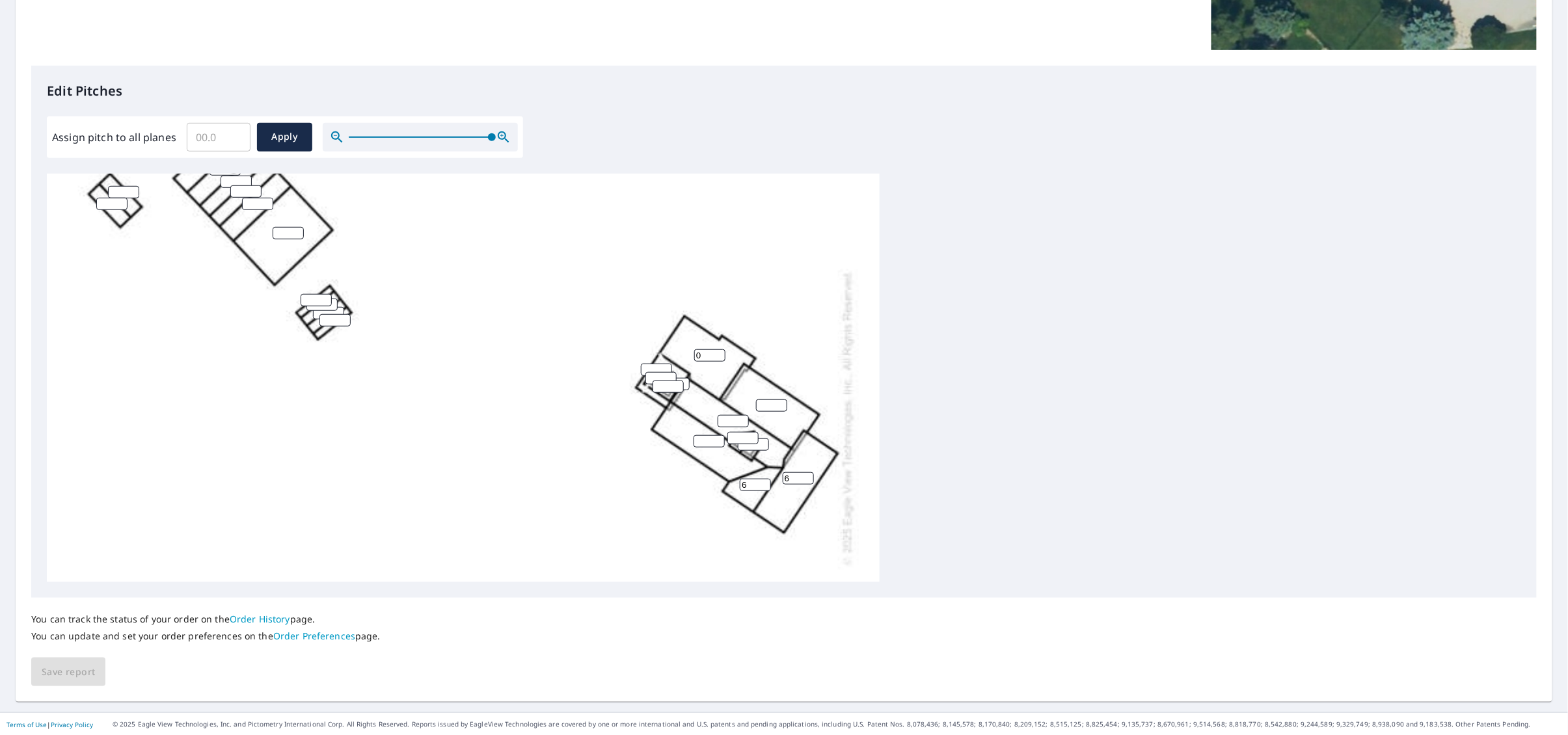 click on "0" at bounding box center [710, 355] 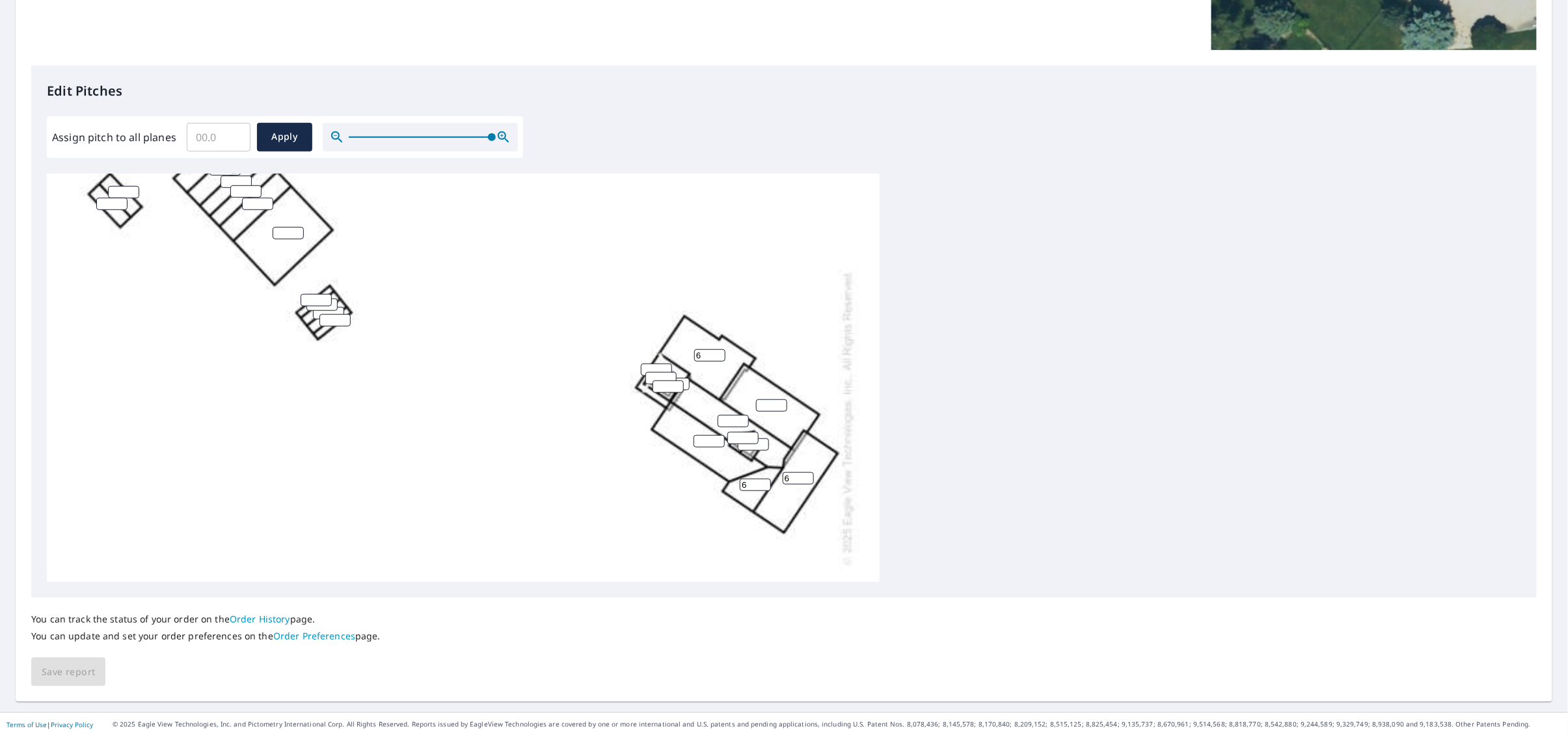 drag, startPoint x: 710, startPoint y: 355, endPoint x: 661, endPoint y: 357, distance: 49.0408 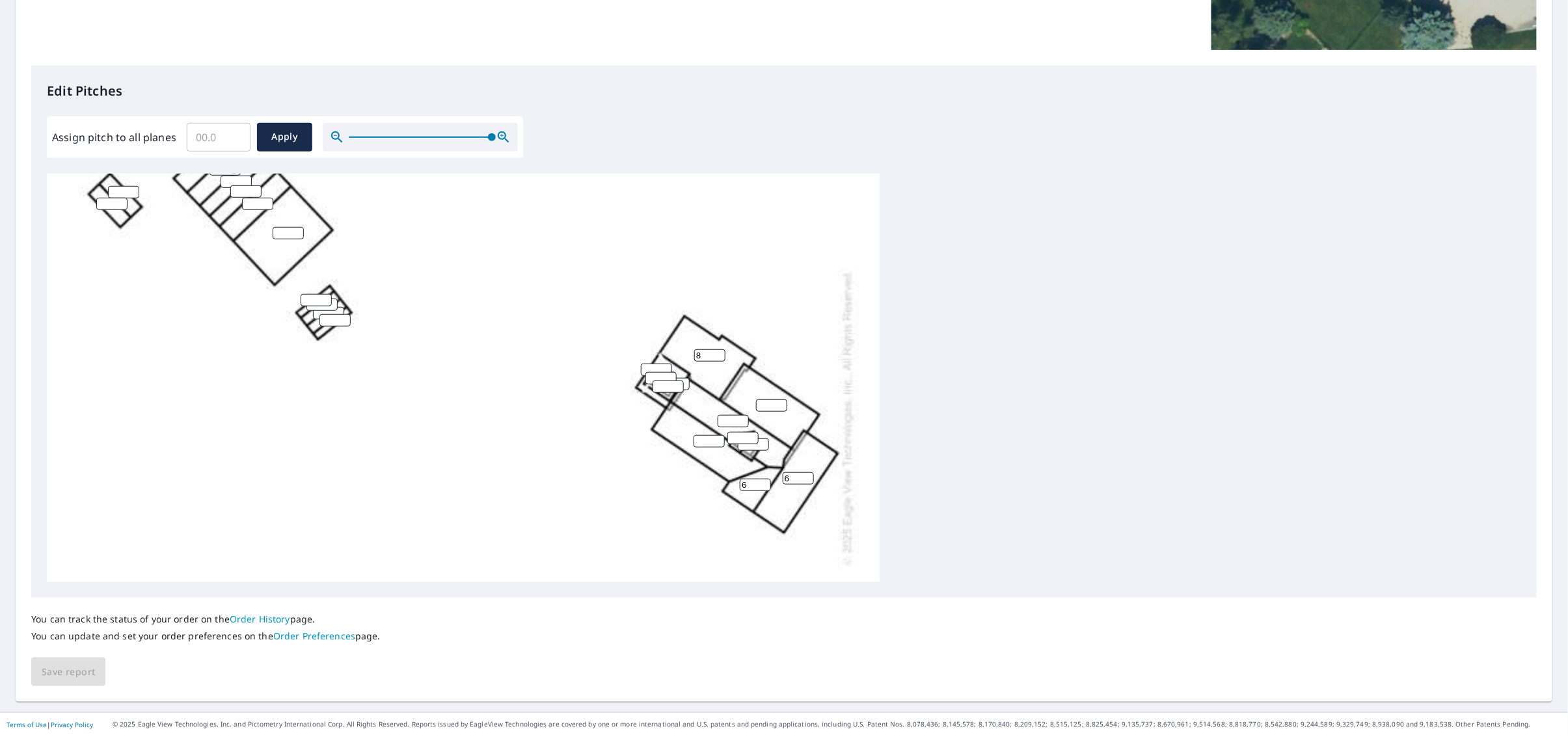 type on "8" 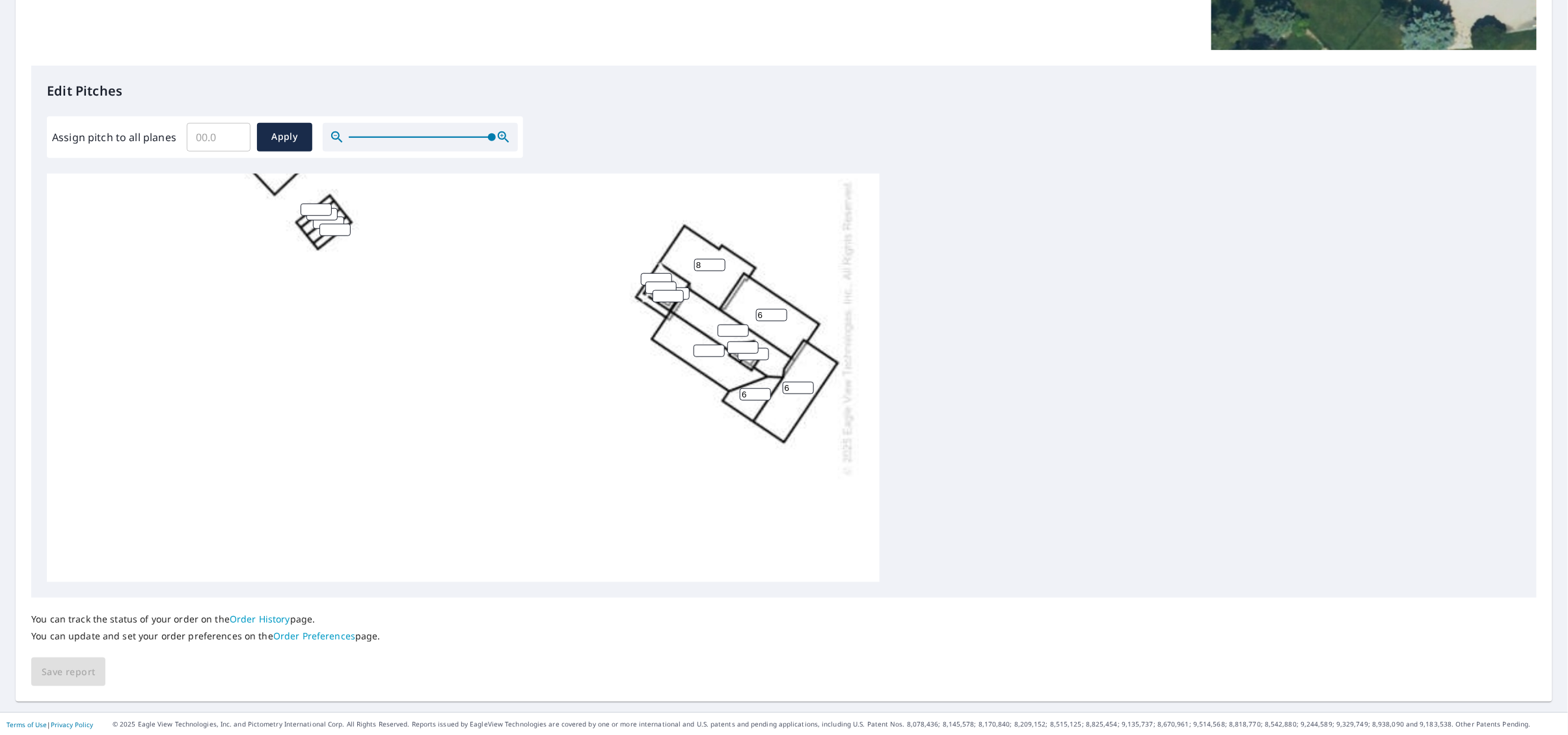scroll, scrollTop: 260, scrollLeft: 0, axis: vertical 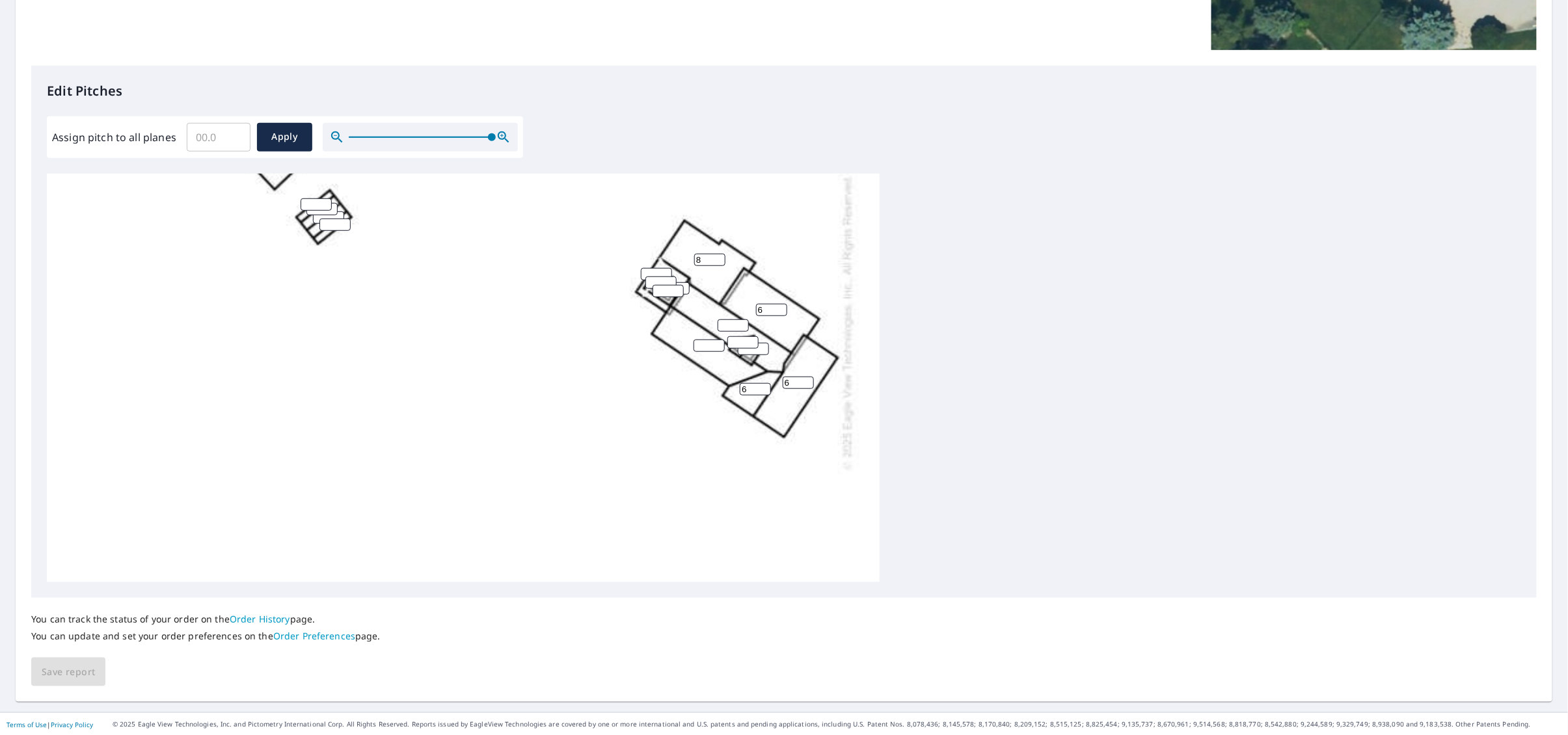 type on "6" 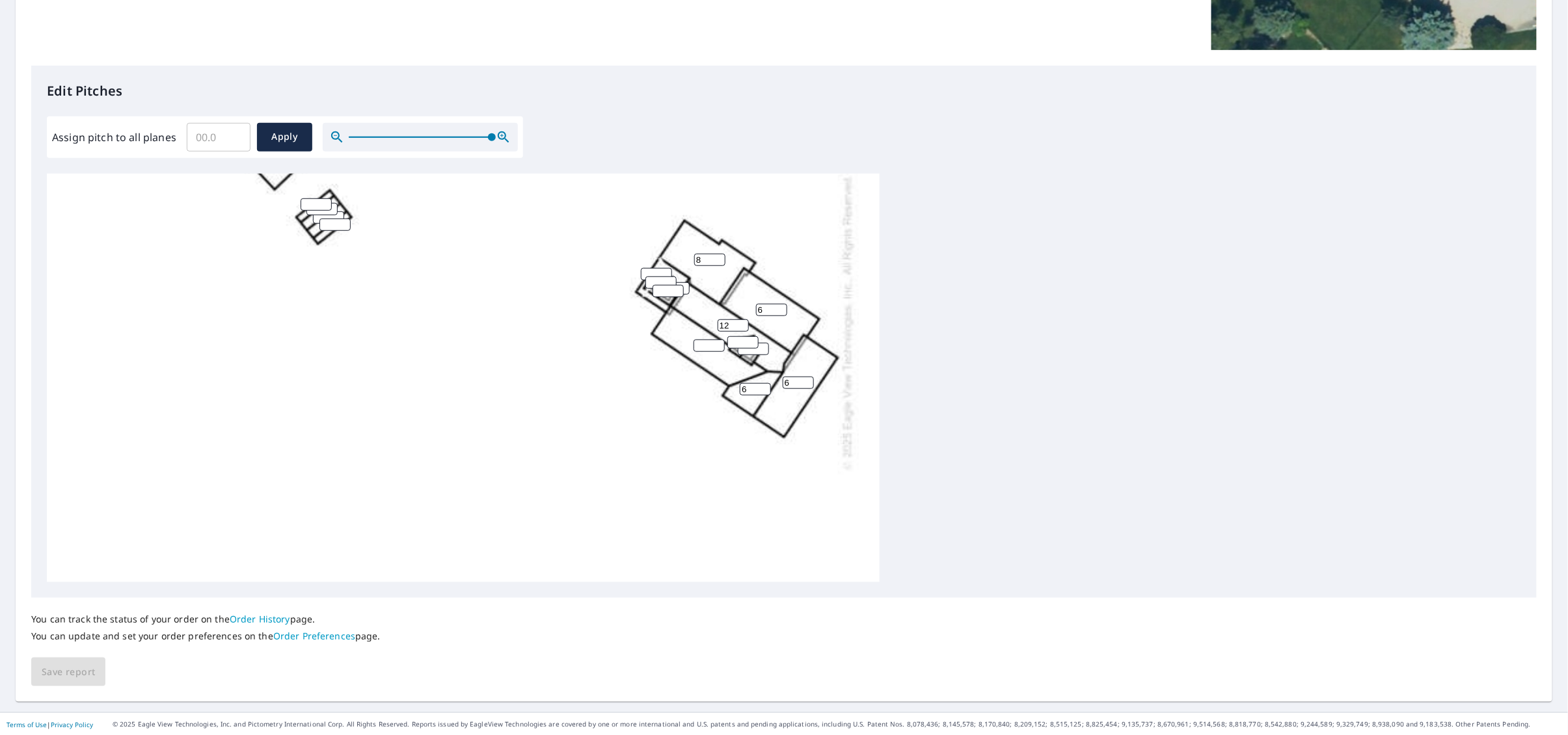 type on "12" 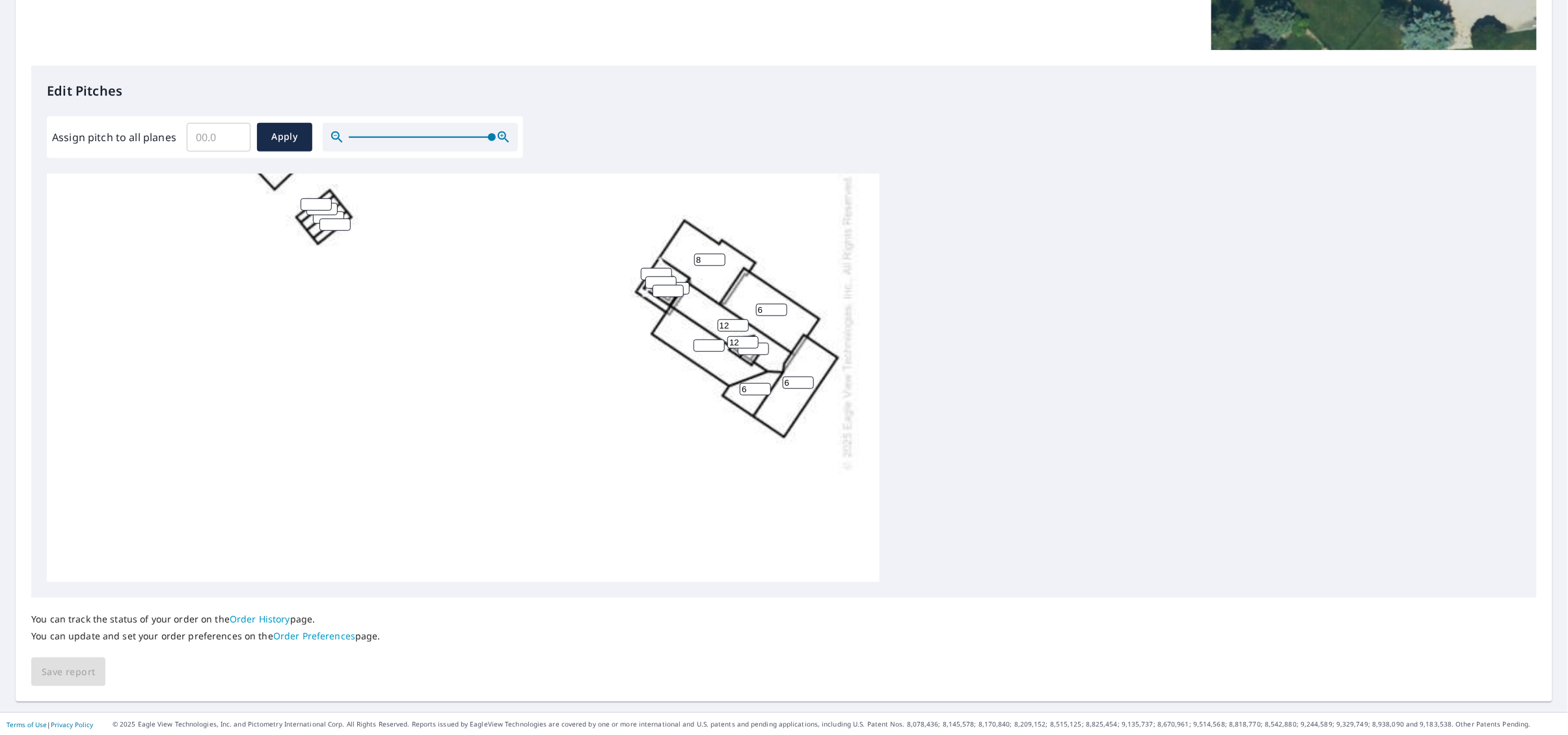 click on "12" at bounding box center (743, 342) 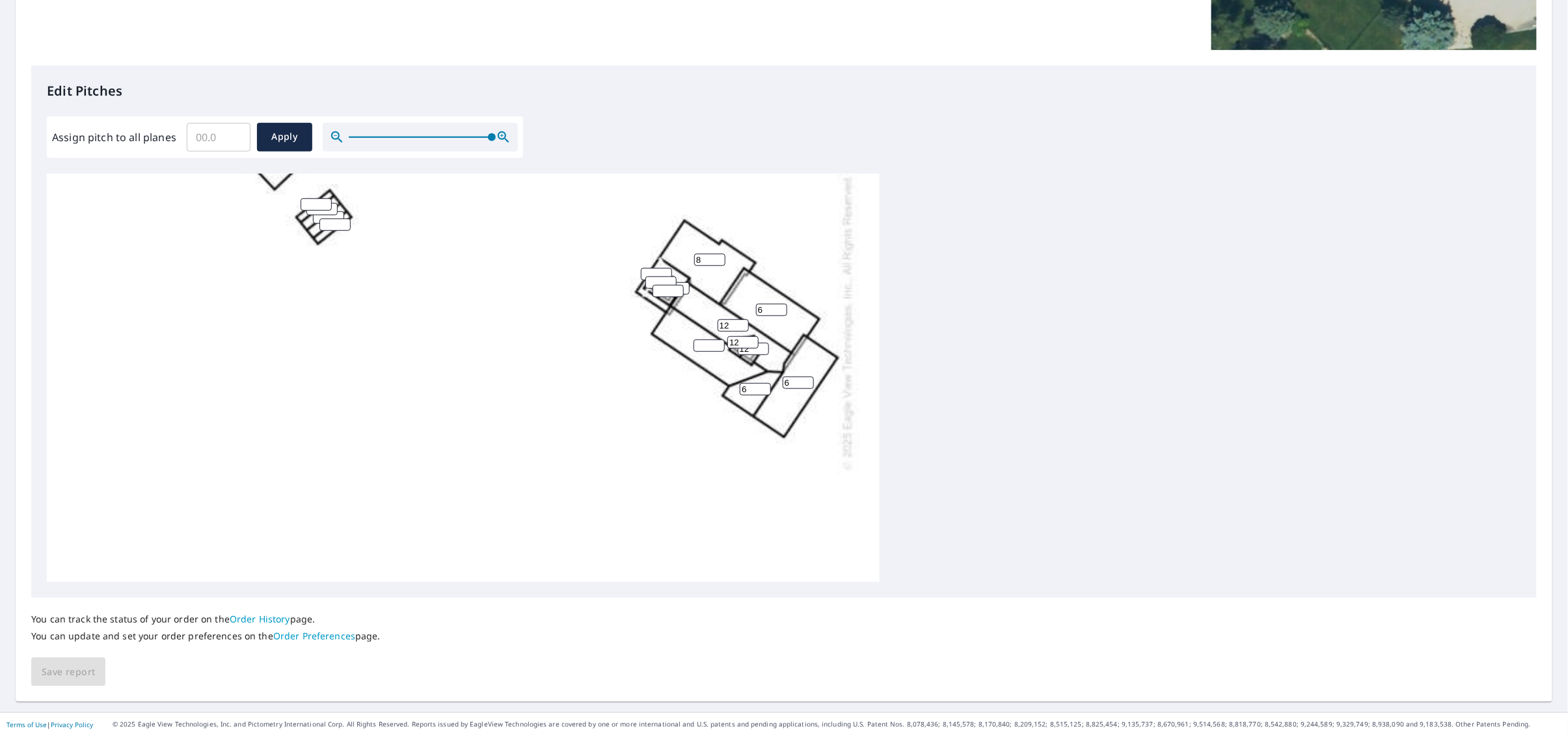 type on "12" 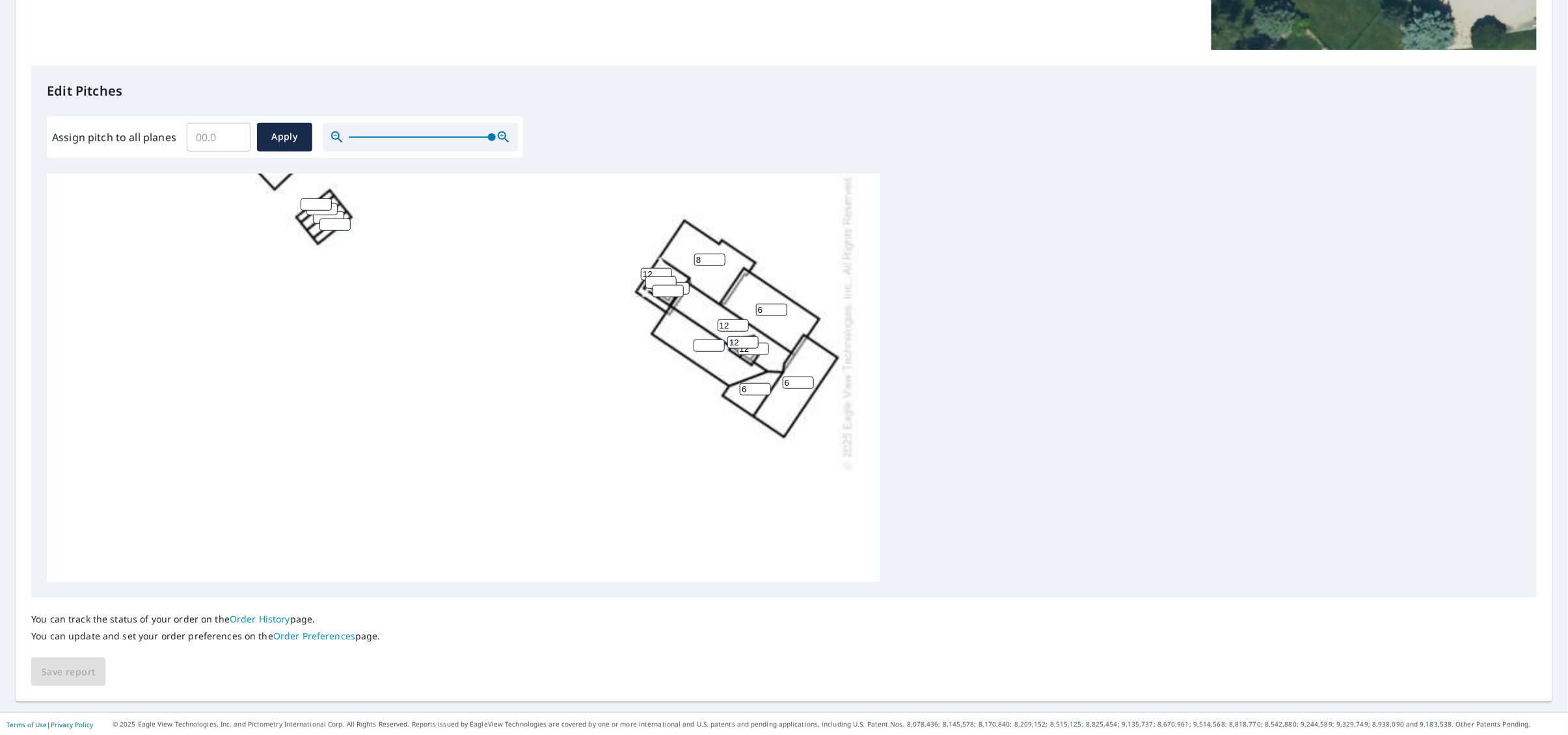type on "12" 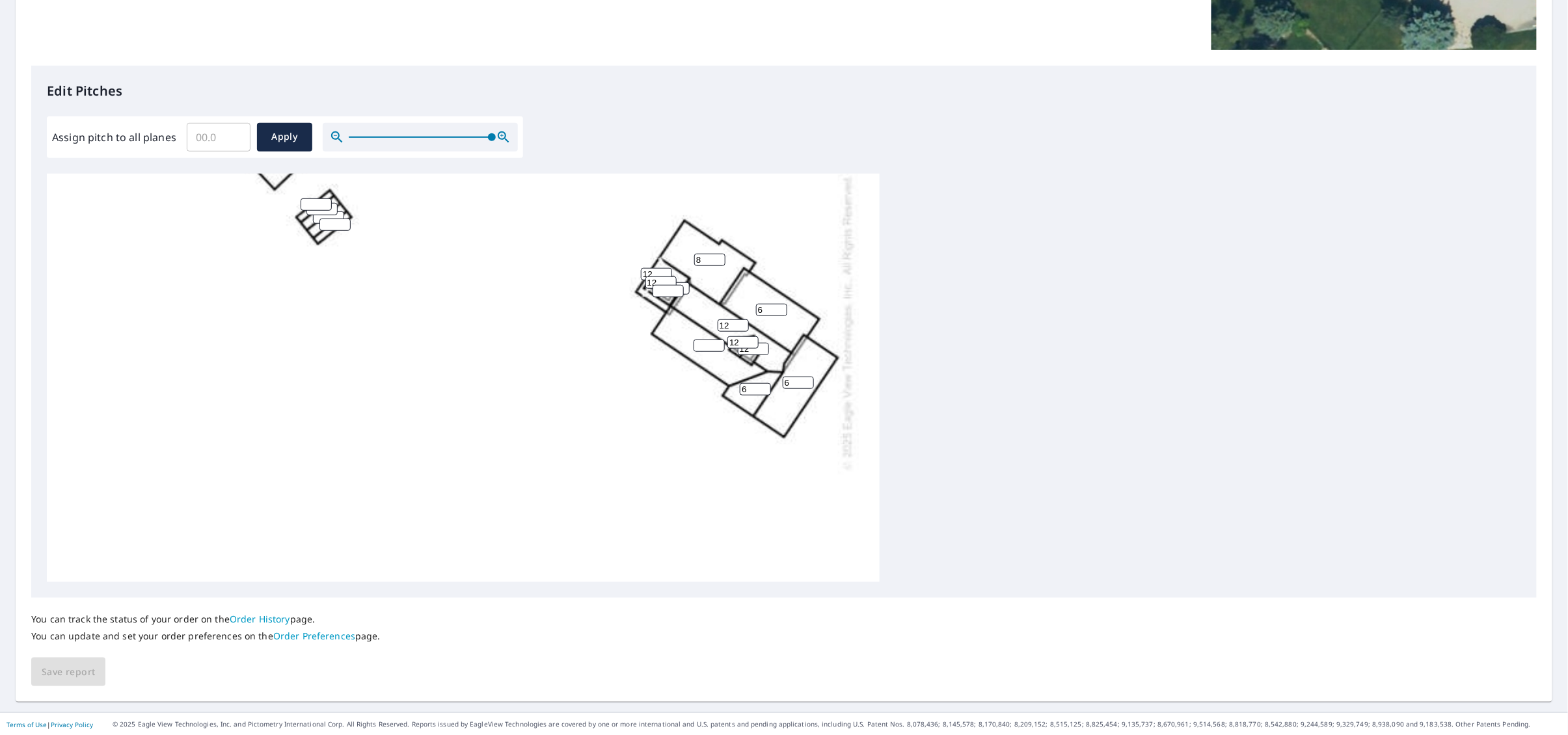 type on "12" 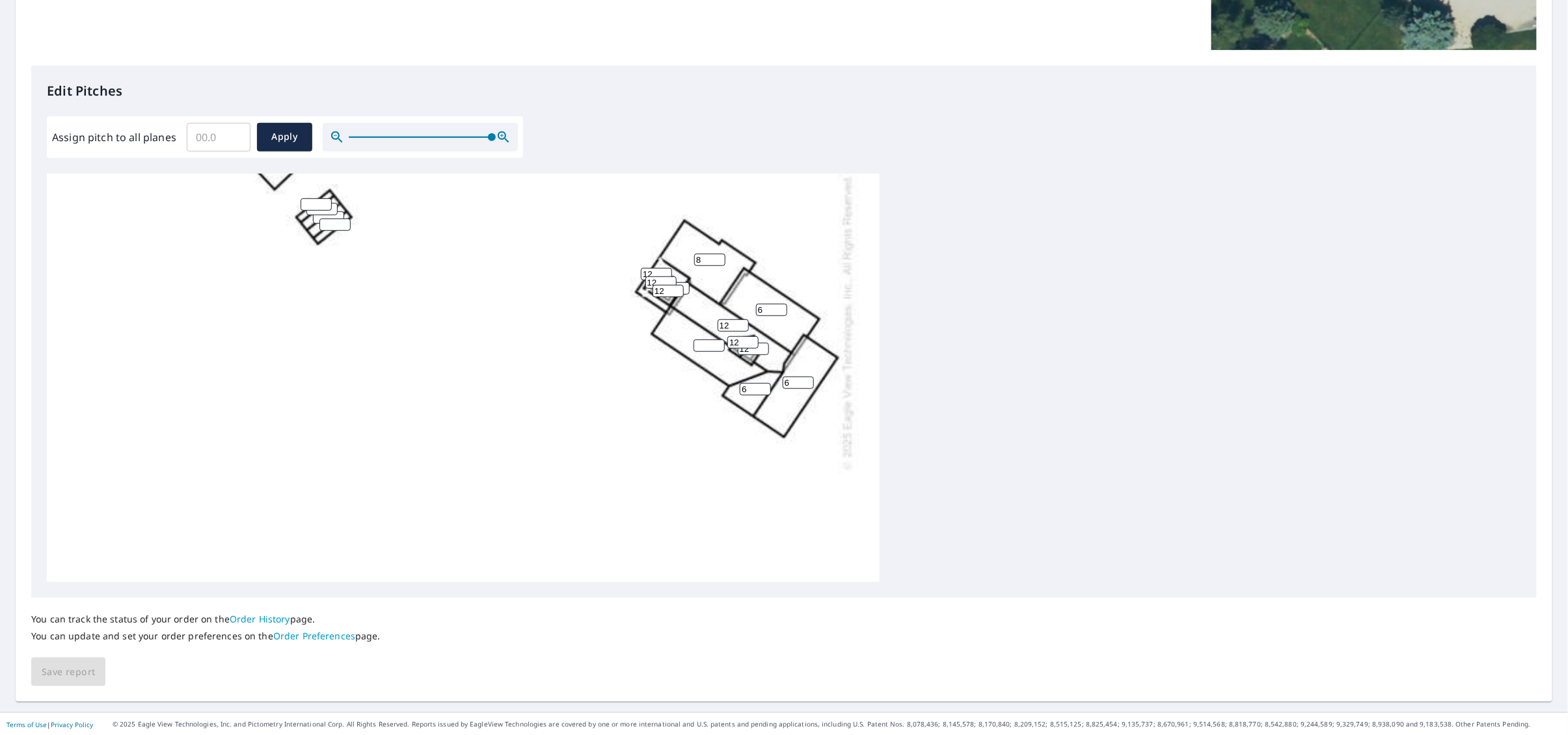 type on "12" 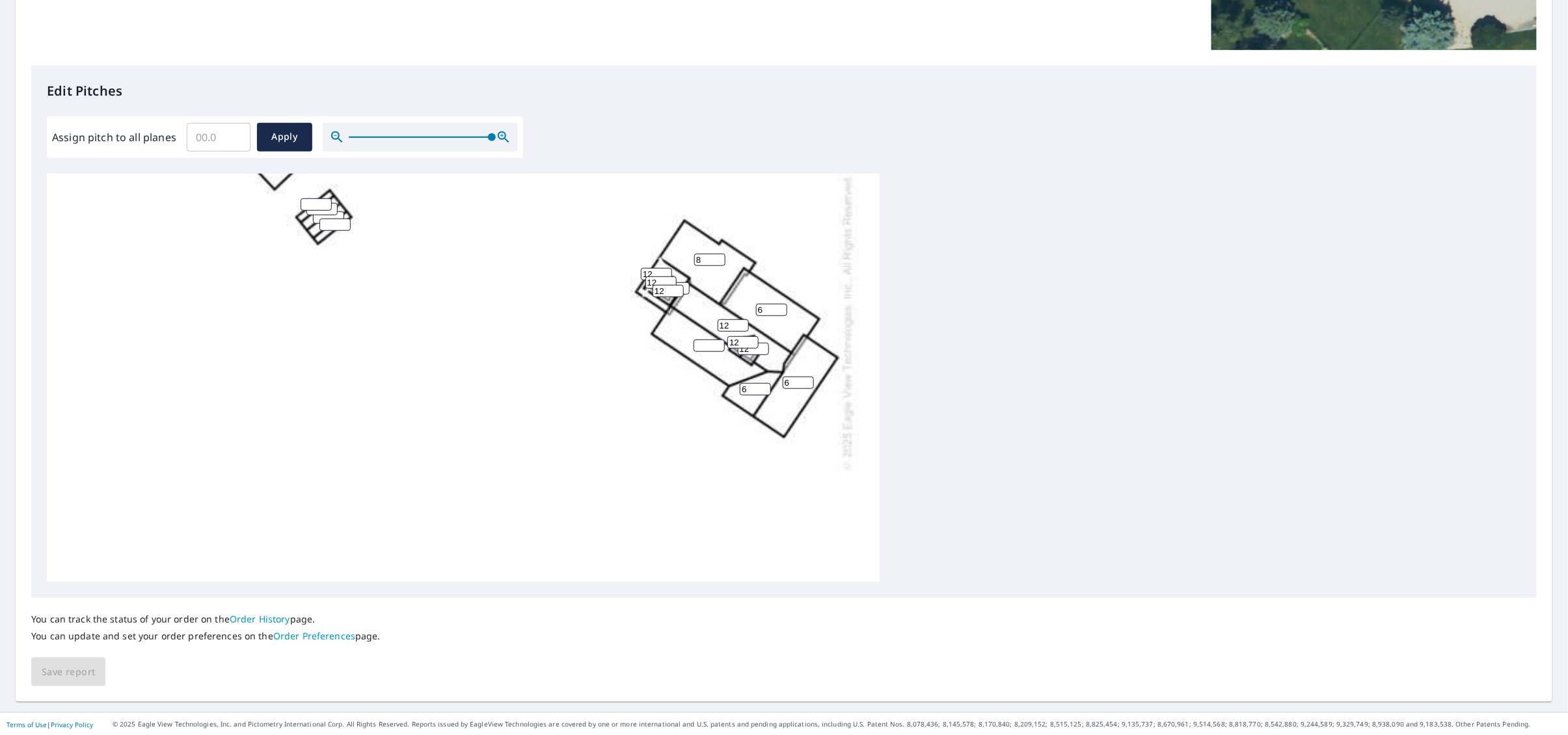 click on "0" at bounding box center (674, 288) 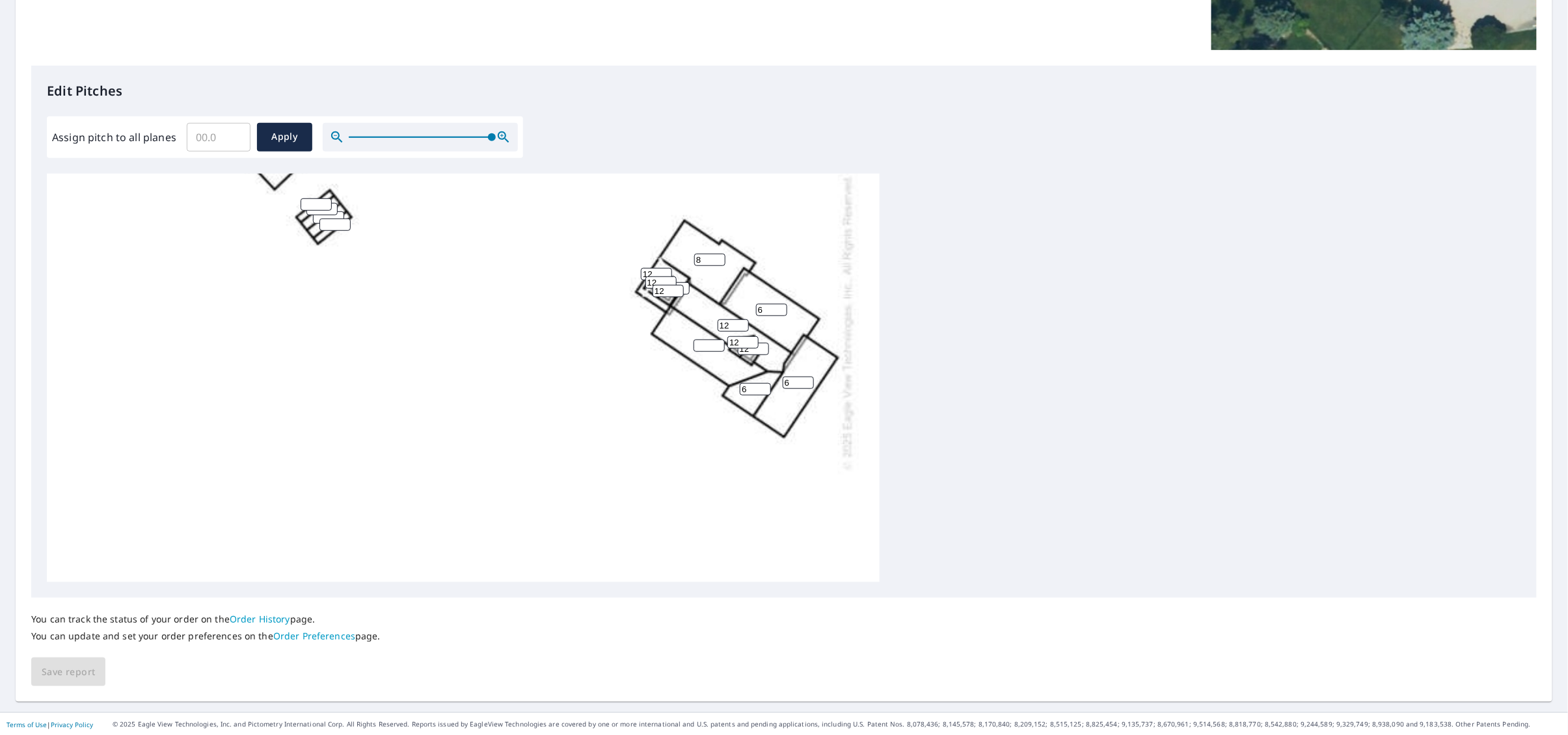 type on "12" 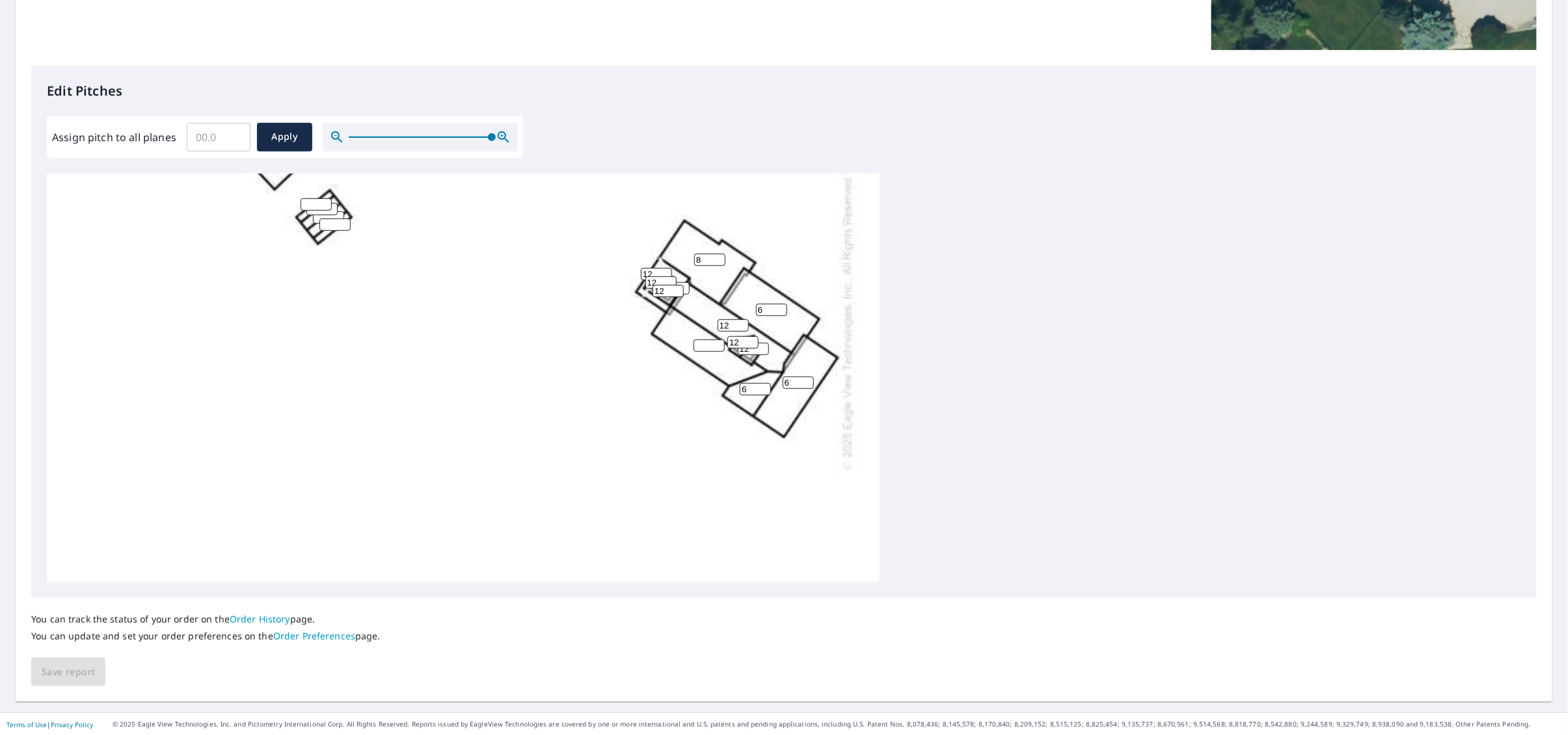 click on "8 6 6 12 6 12 12 12 12 12 12" at bounding box center [463, 322] 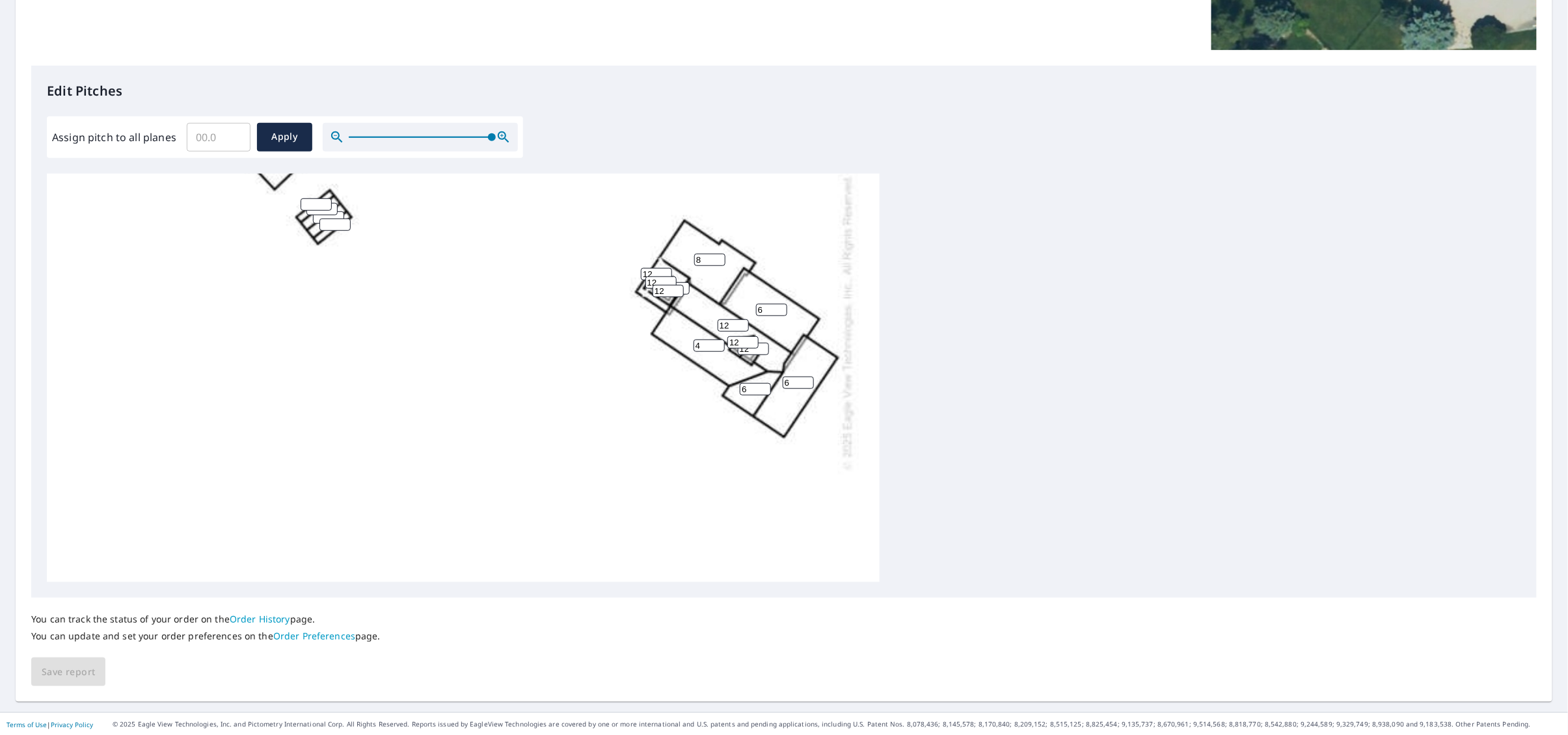 type on "4" 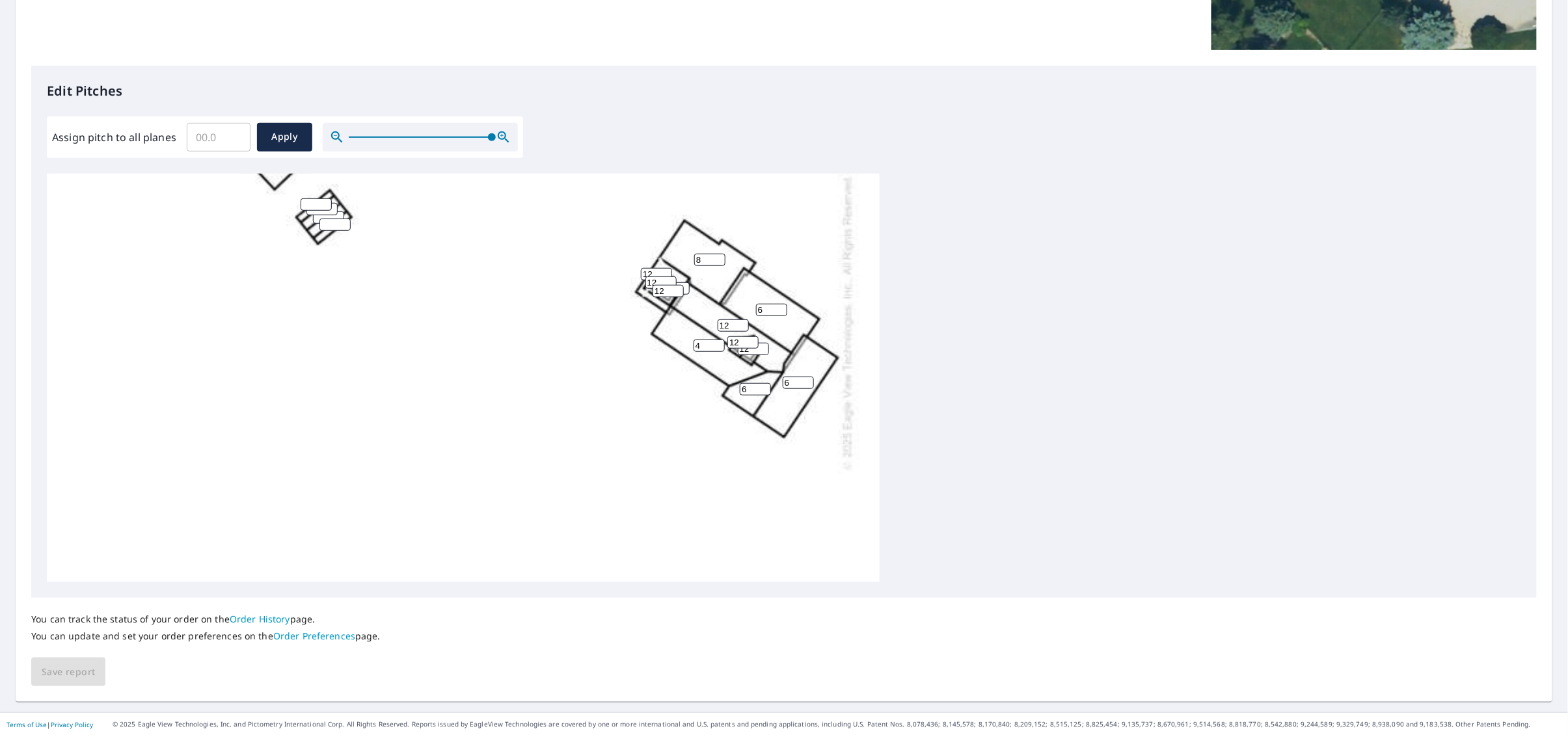 click on "8 6 6 4 12 6 12 12 12 12 12 12" at bounding box center (463, 322) 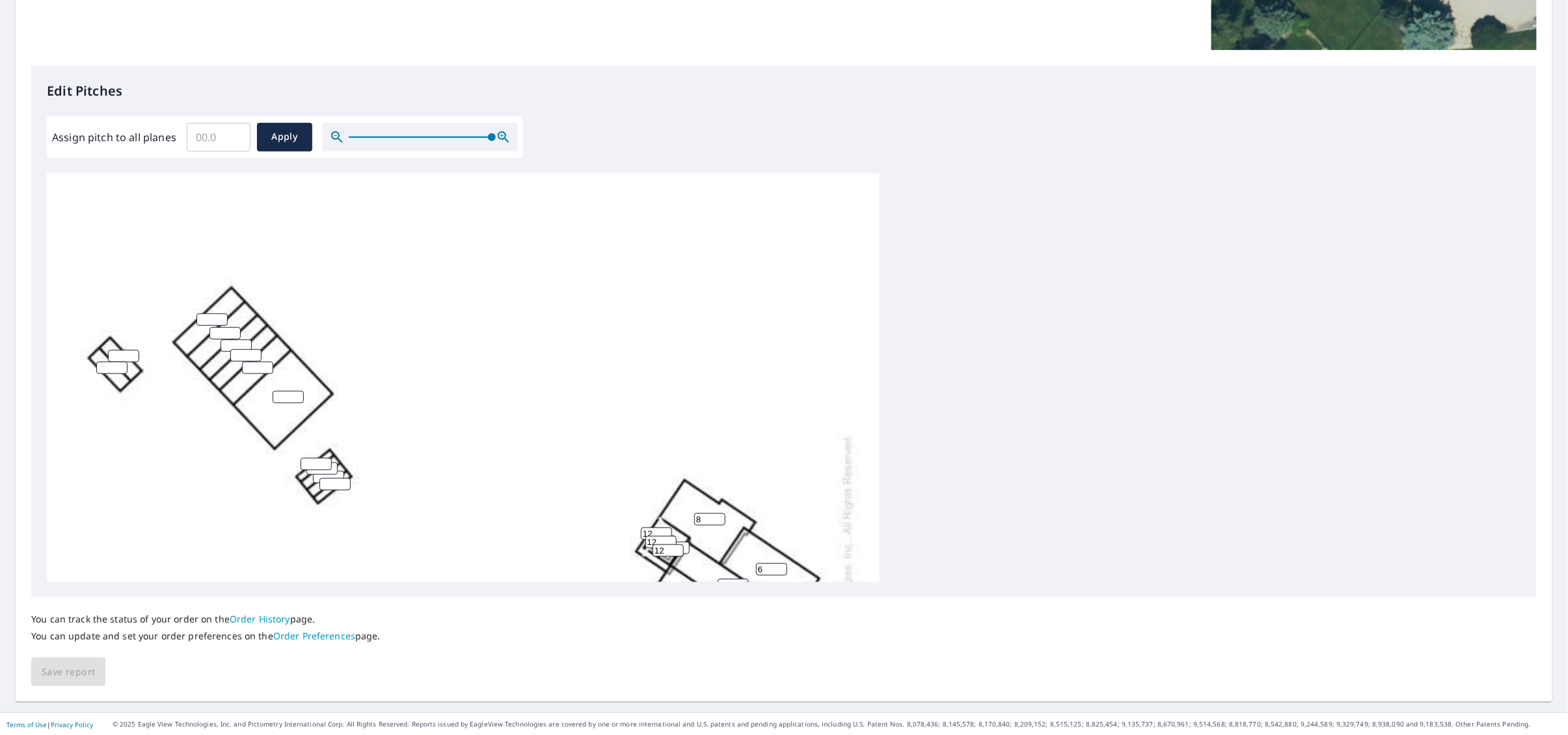 scroll, scrollTop: 0, scrollLeft: 0, axis: both 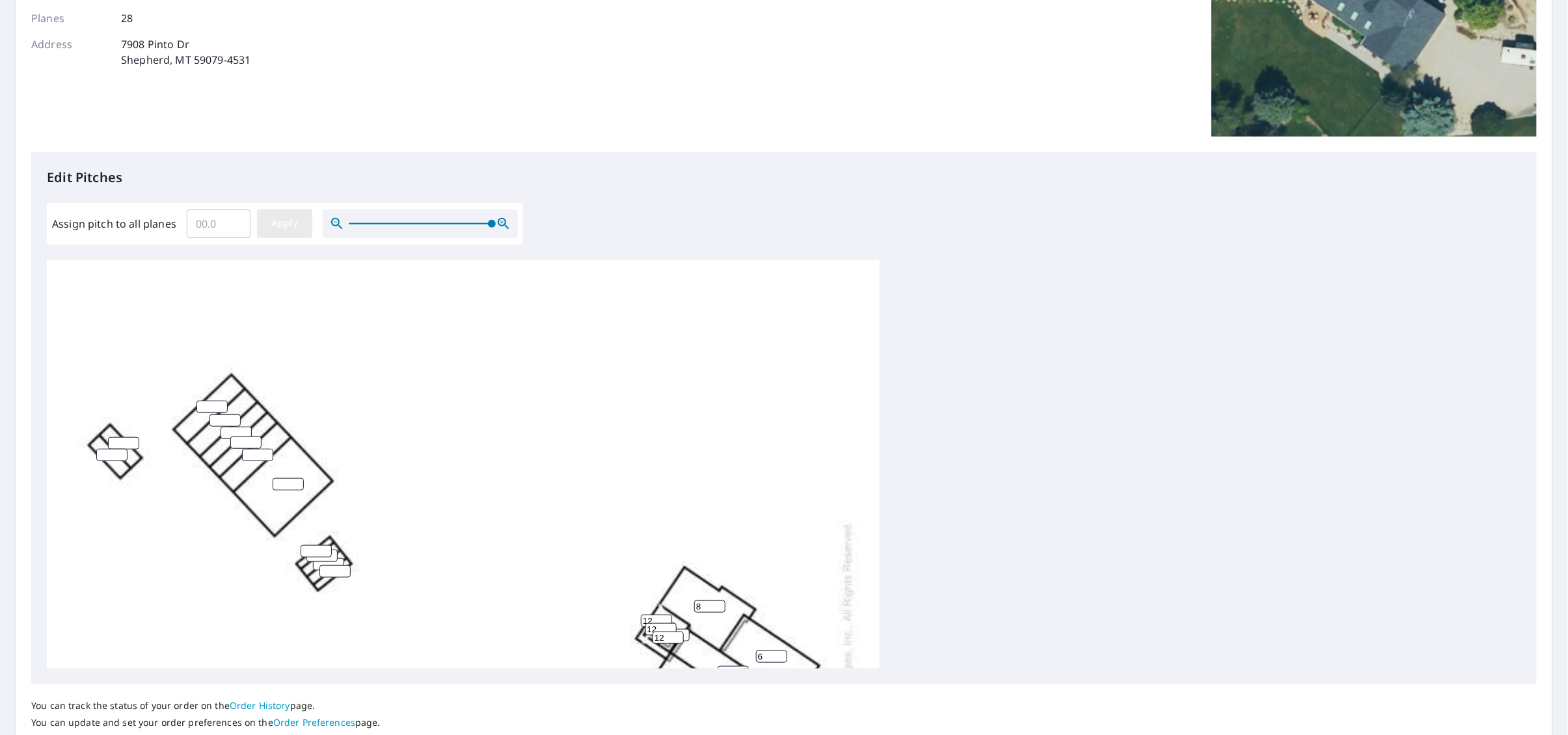 click on "Apply" at bounding box center [284, 223] 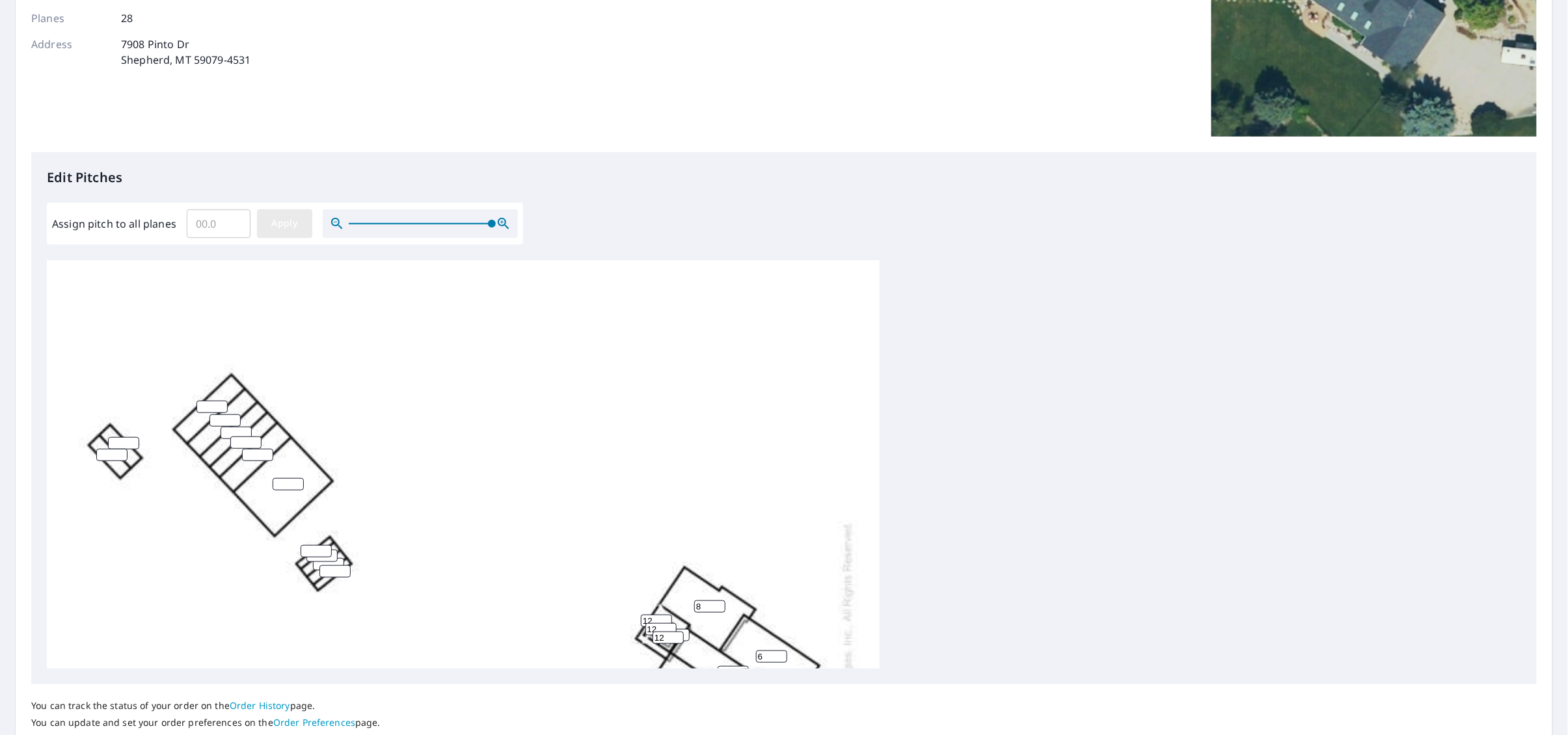 type 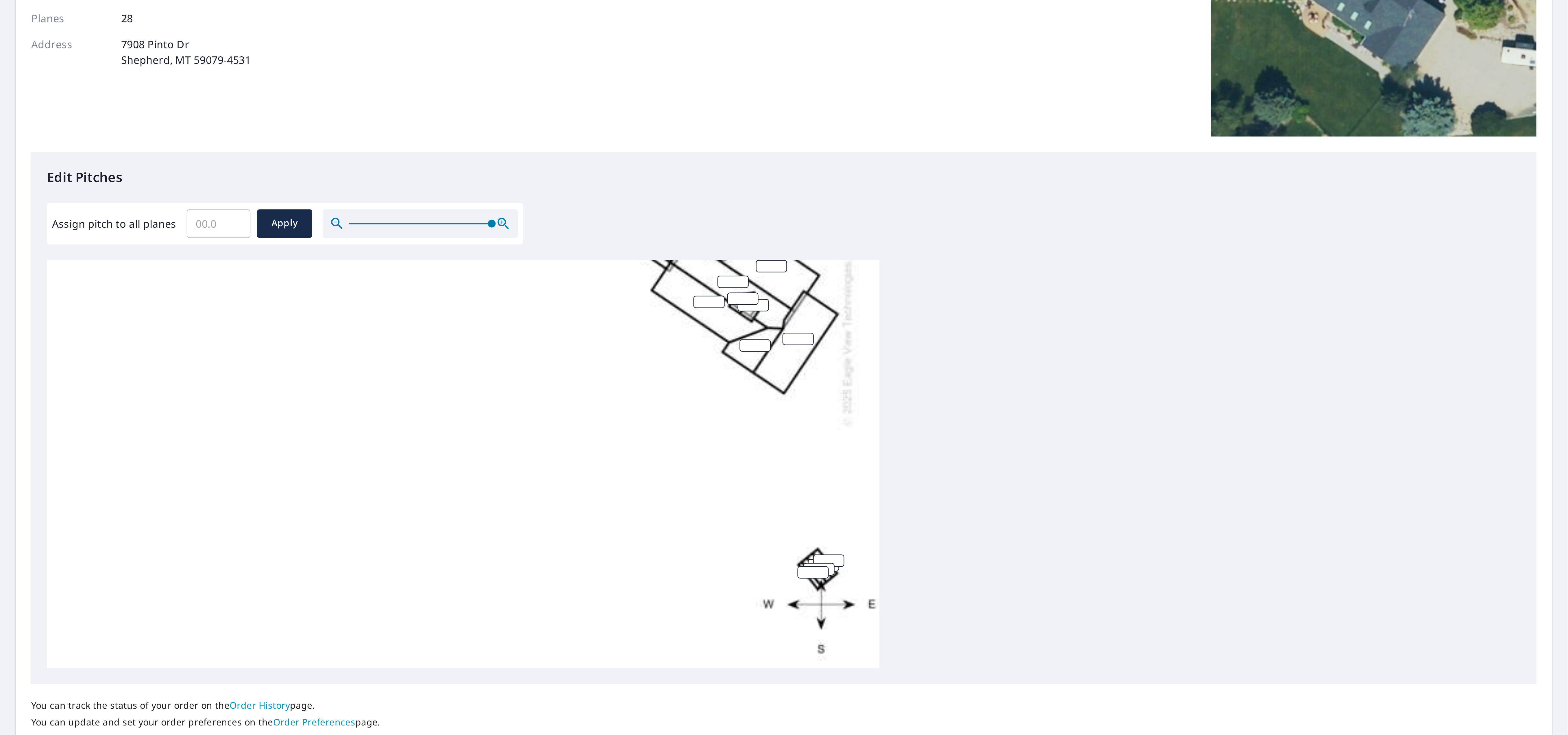 scroll, scrollTop: 189, scrollLeft: 0, axis: vertical 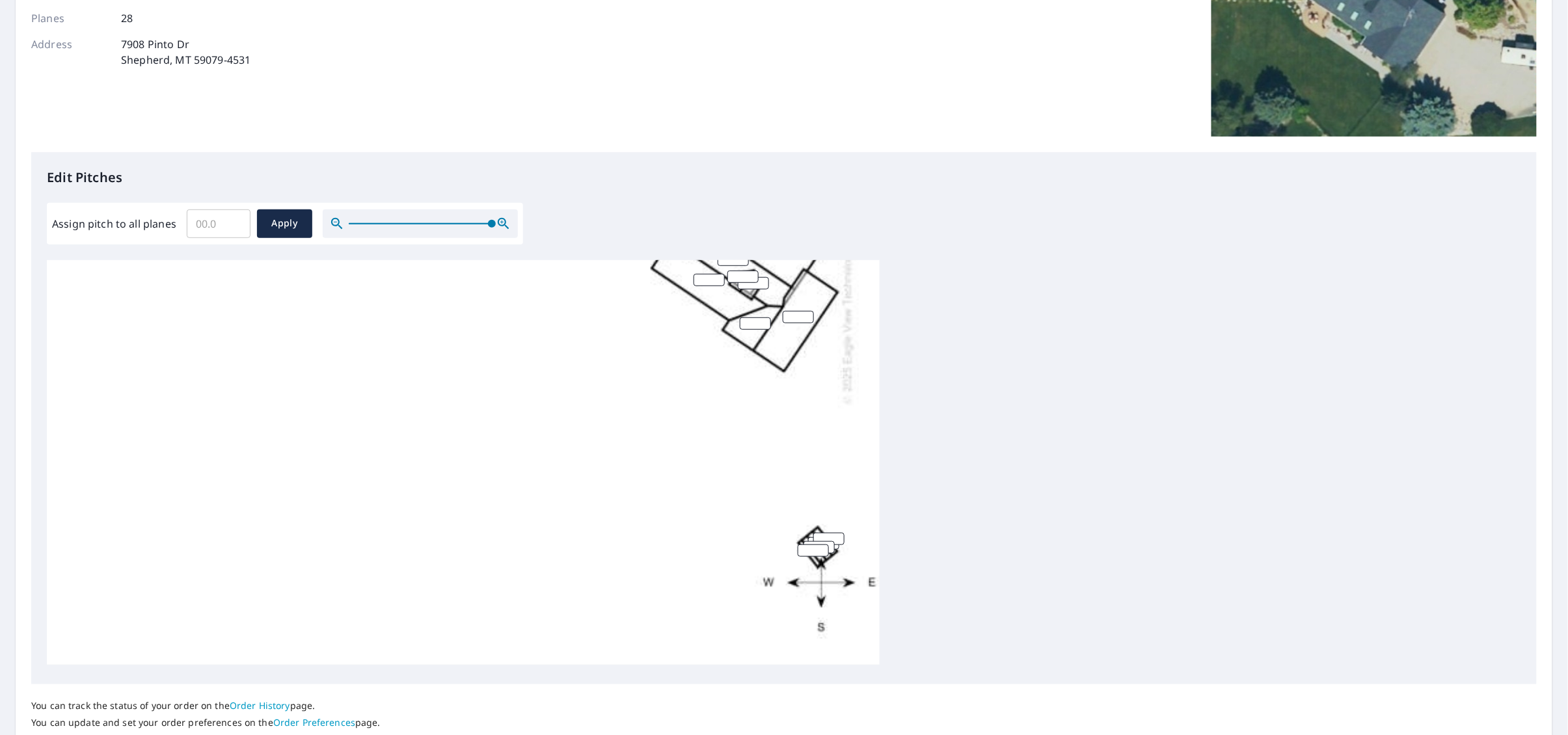 type 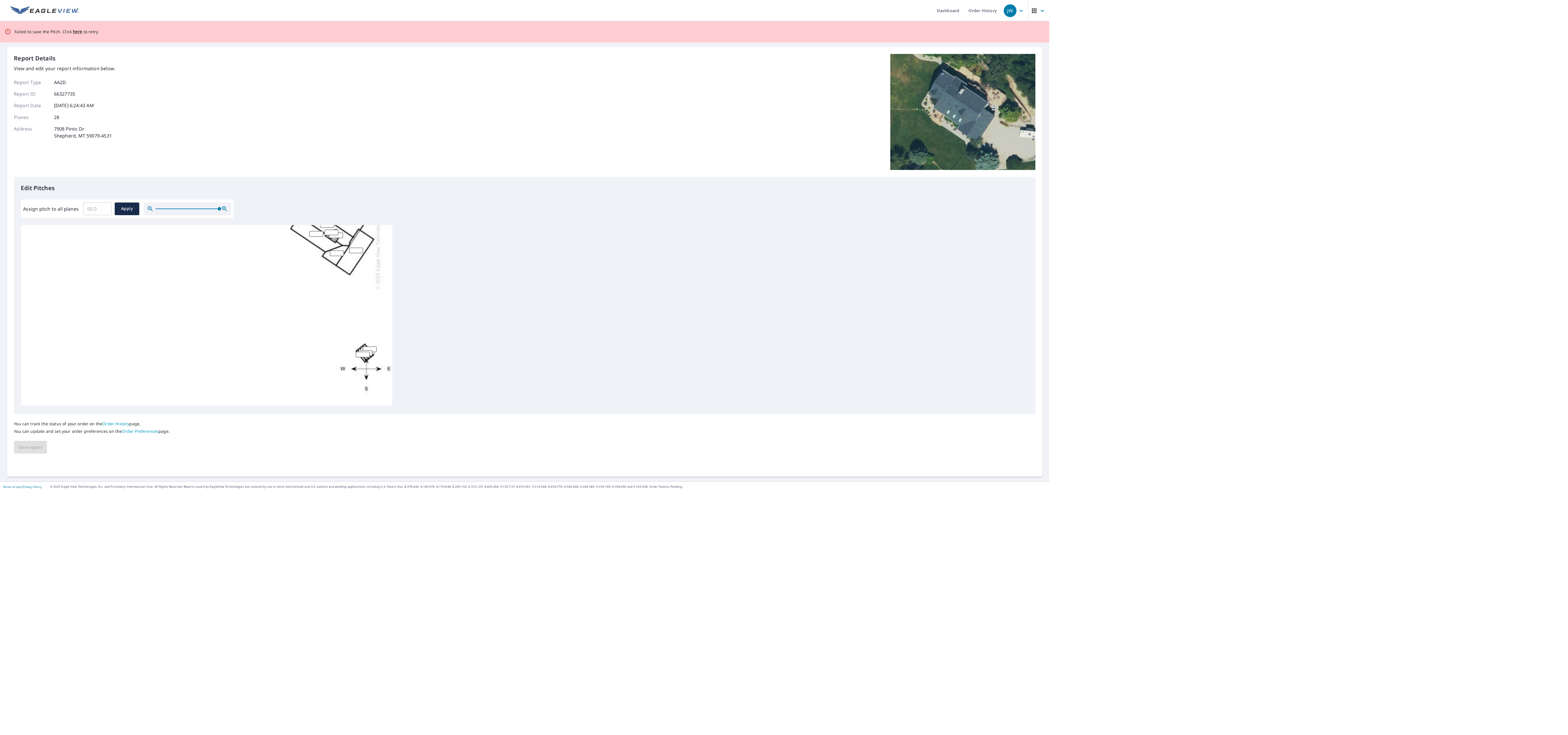 scroll, scrollTop: 0, scrollLeft: 0, axis: both 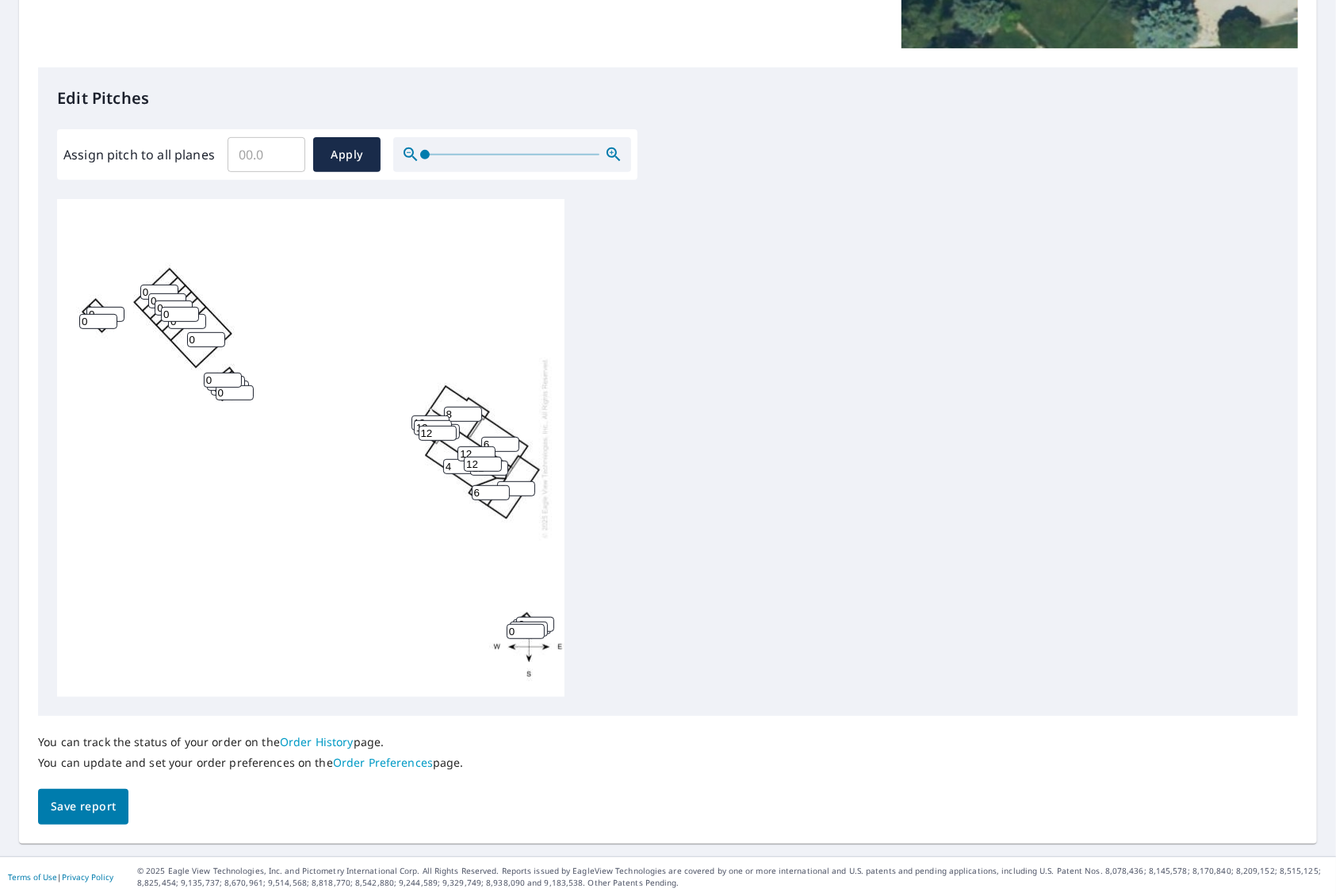 click on "Save report" at bounding box center [83, 806] 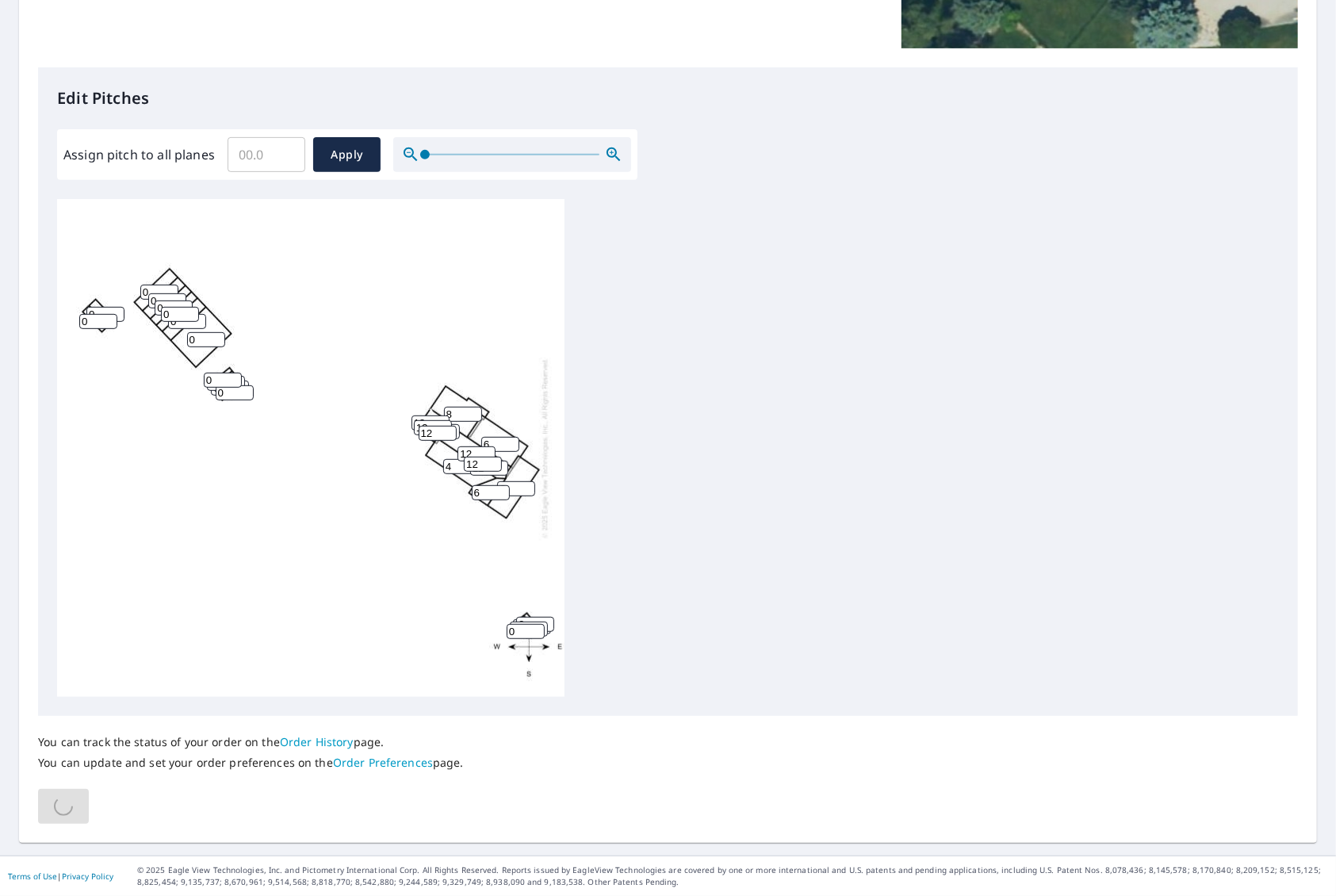 scroll, scrollTop: 20, scrollLeft: 0, axis: vertical 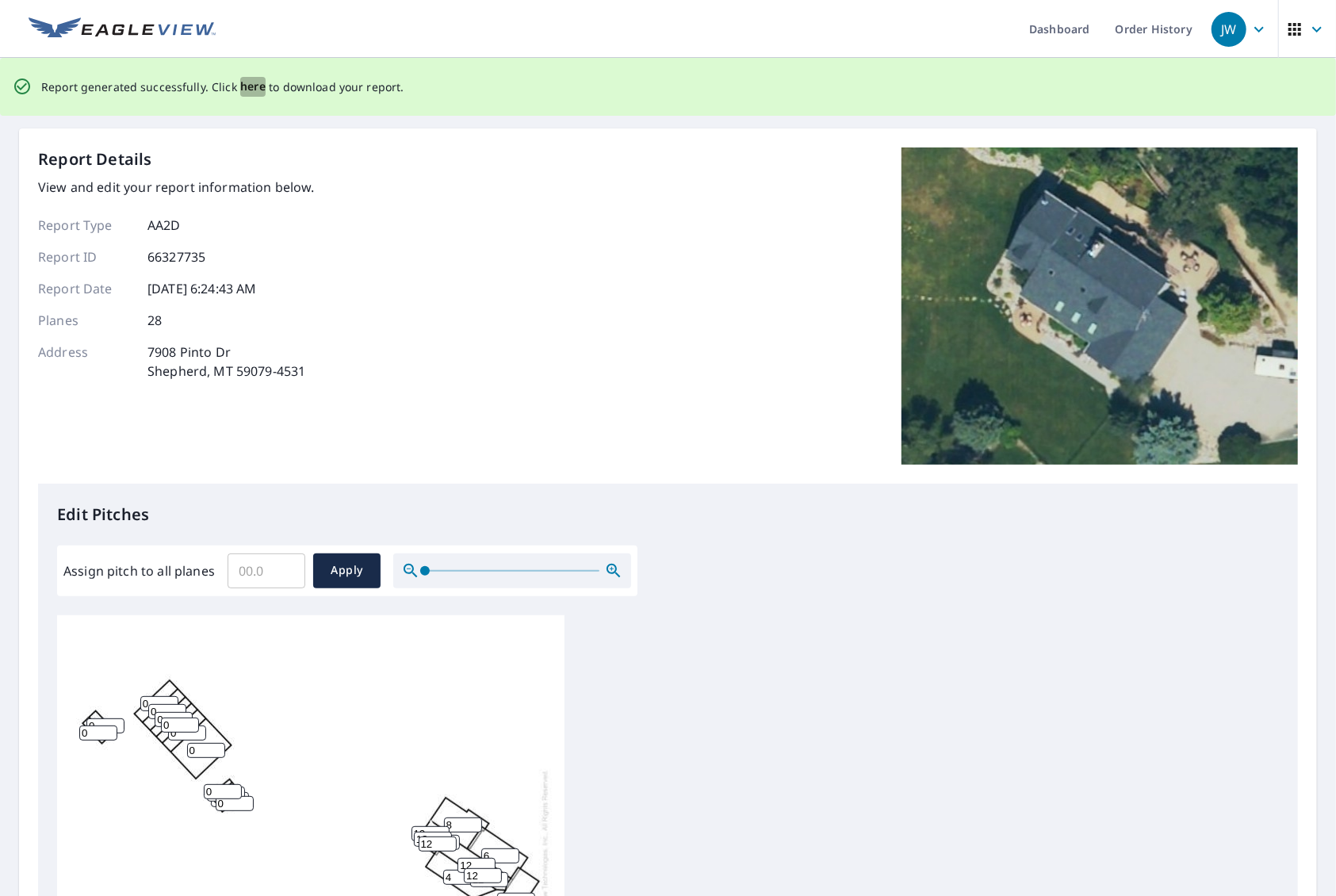 click on "here" at bounding box center [253, 86] 